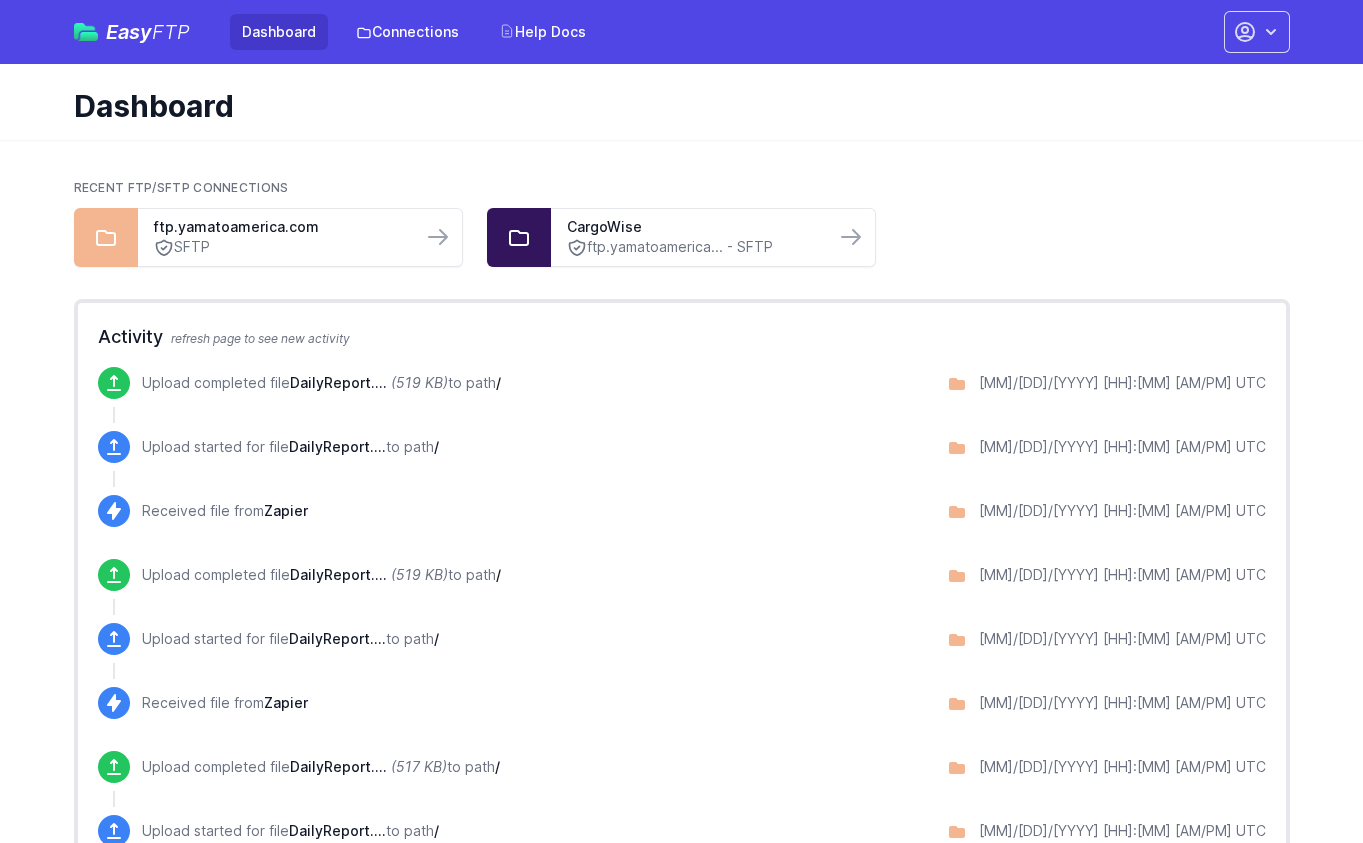 scroll, scrollTop: 0, scrollLeft: 0, axis: both 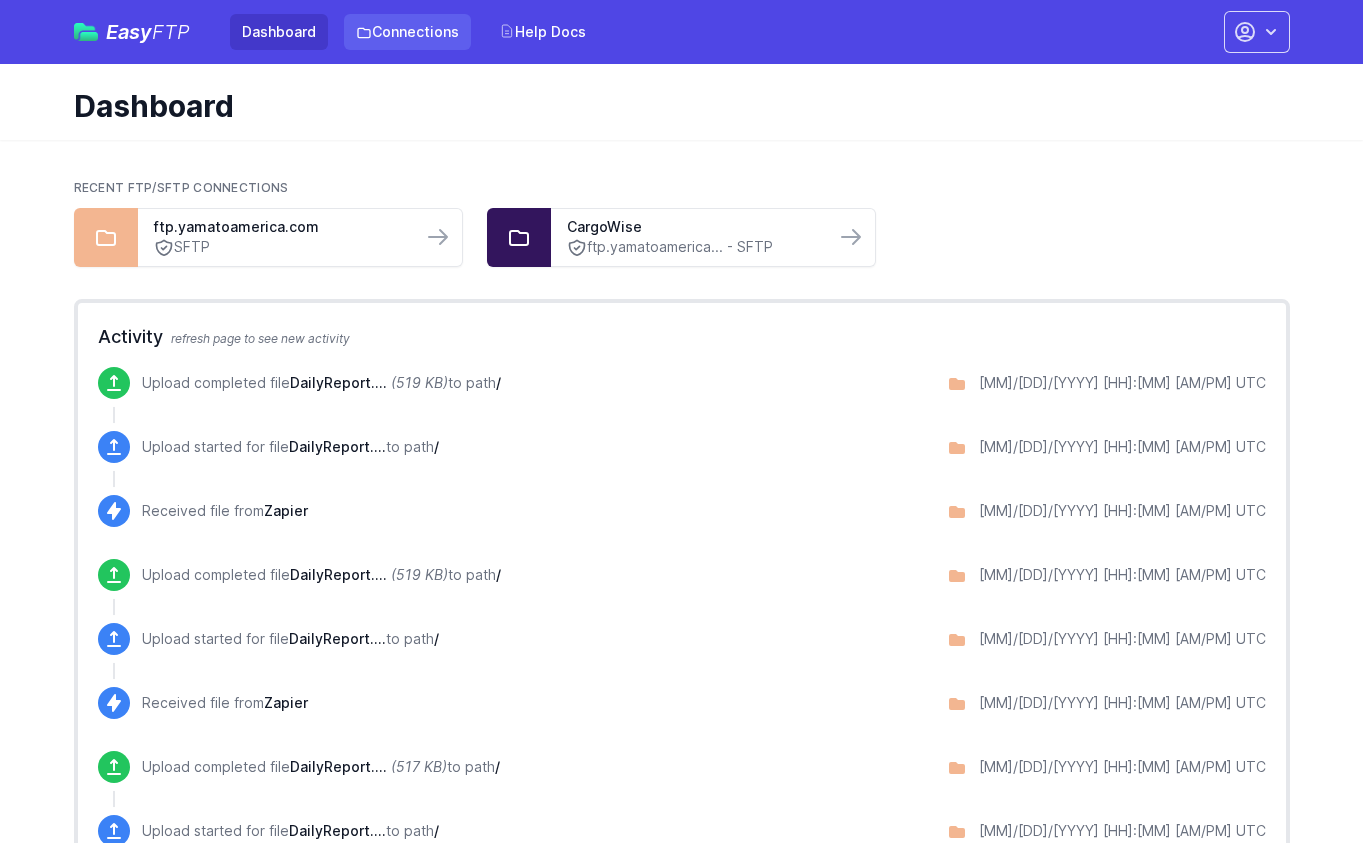 click on "Connections" at bounding box center (407, 32) 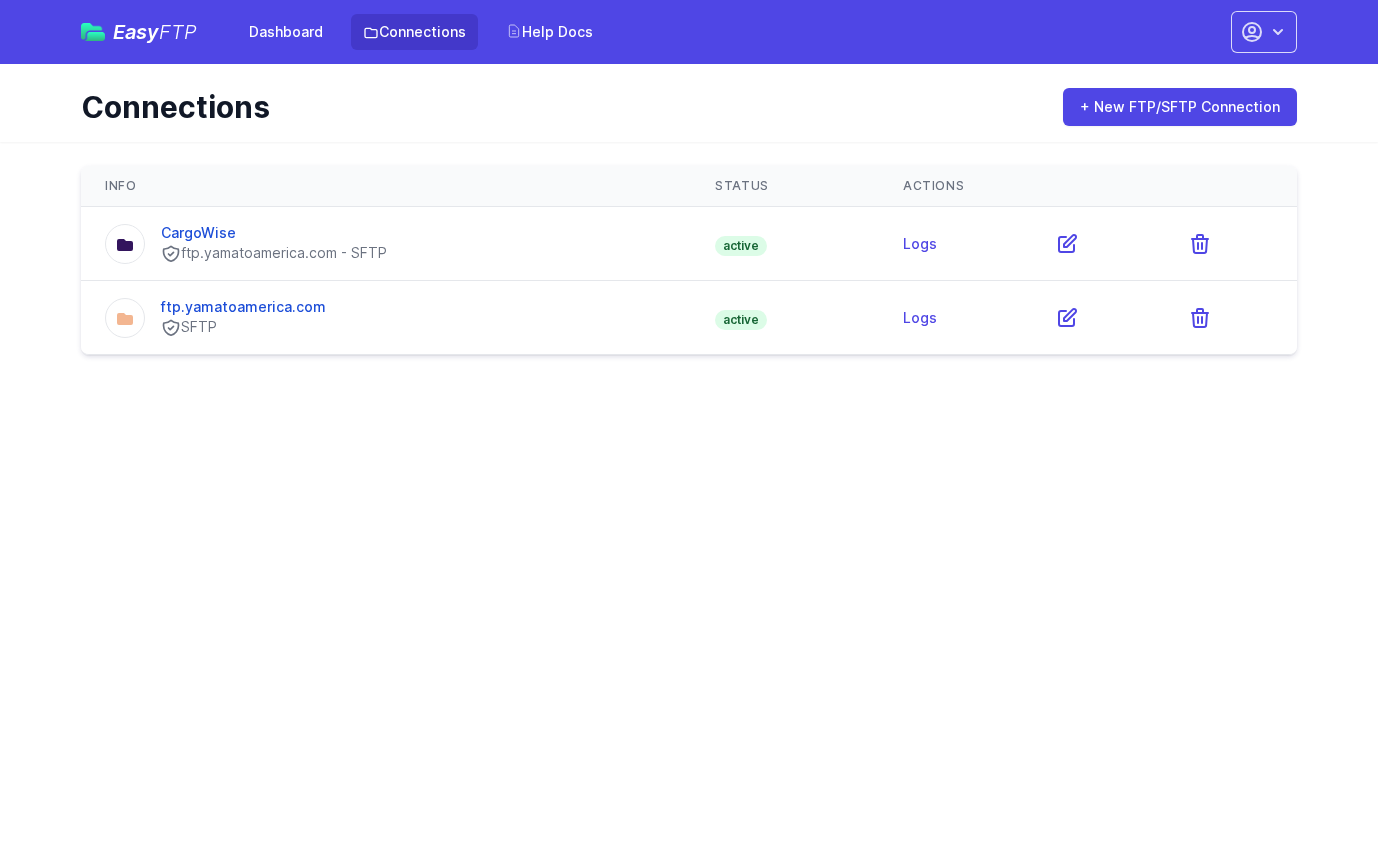 scroll, scrollTop: 0, scrollLeft: 0, axis: both 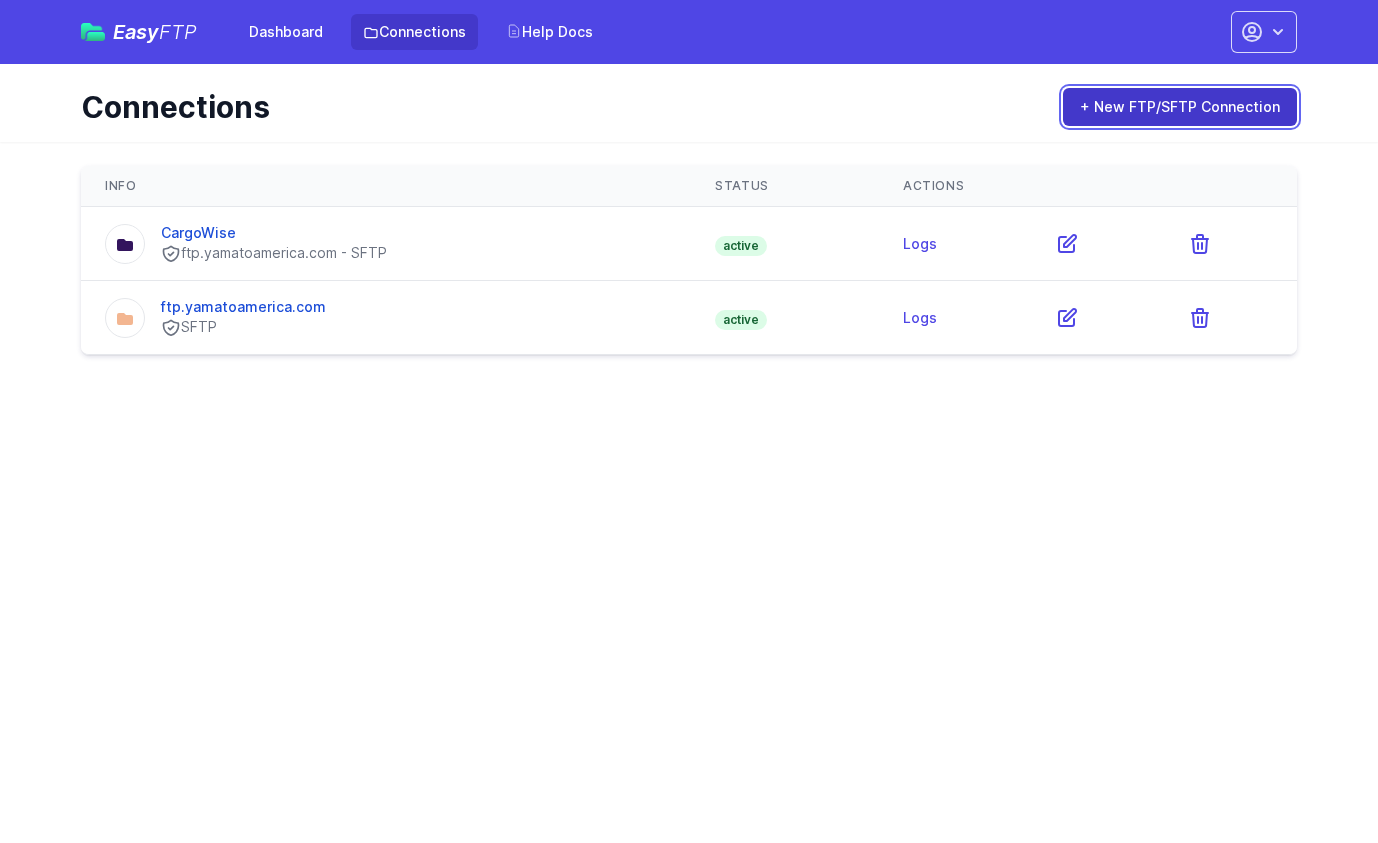 click on "+ New FTP/SFTP Connection" at bounding box center (1180, 107) 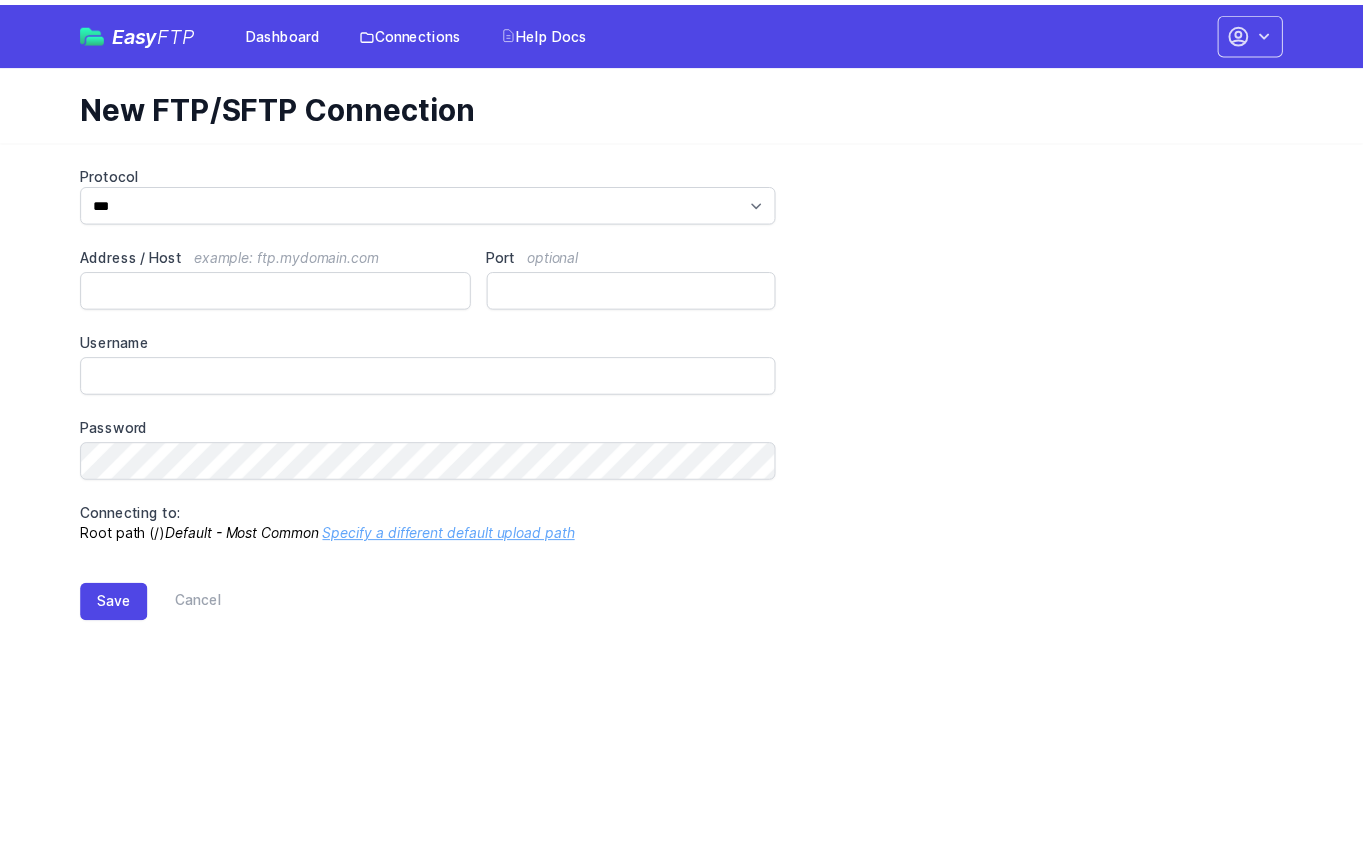 scroll, scrollTop: 0, scrollLeft: 0, axis: both 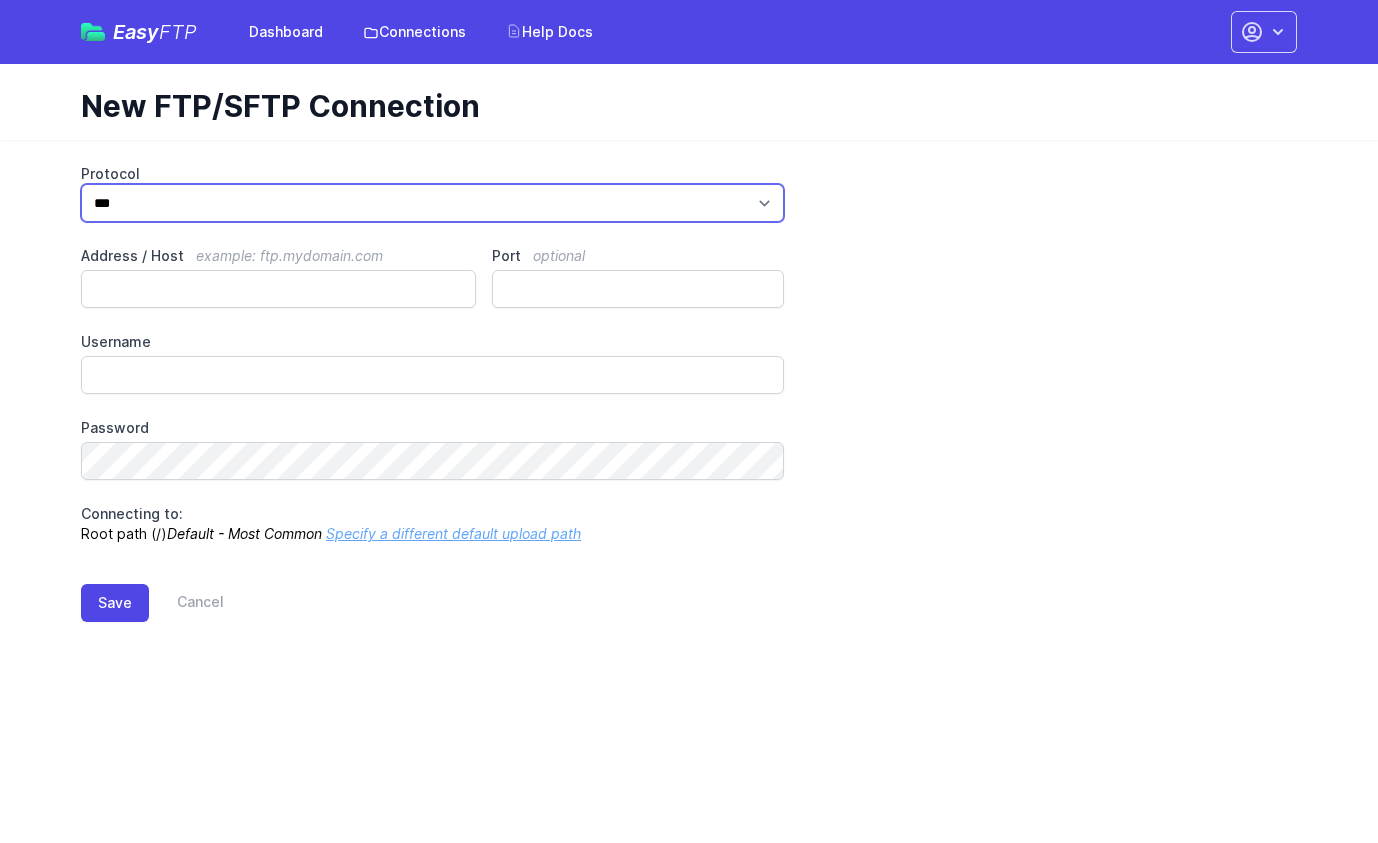 click on "***
****
****" at bounding box center [432, 203] 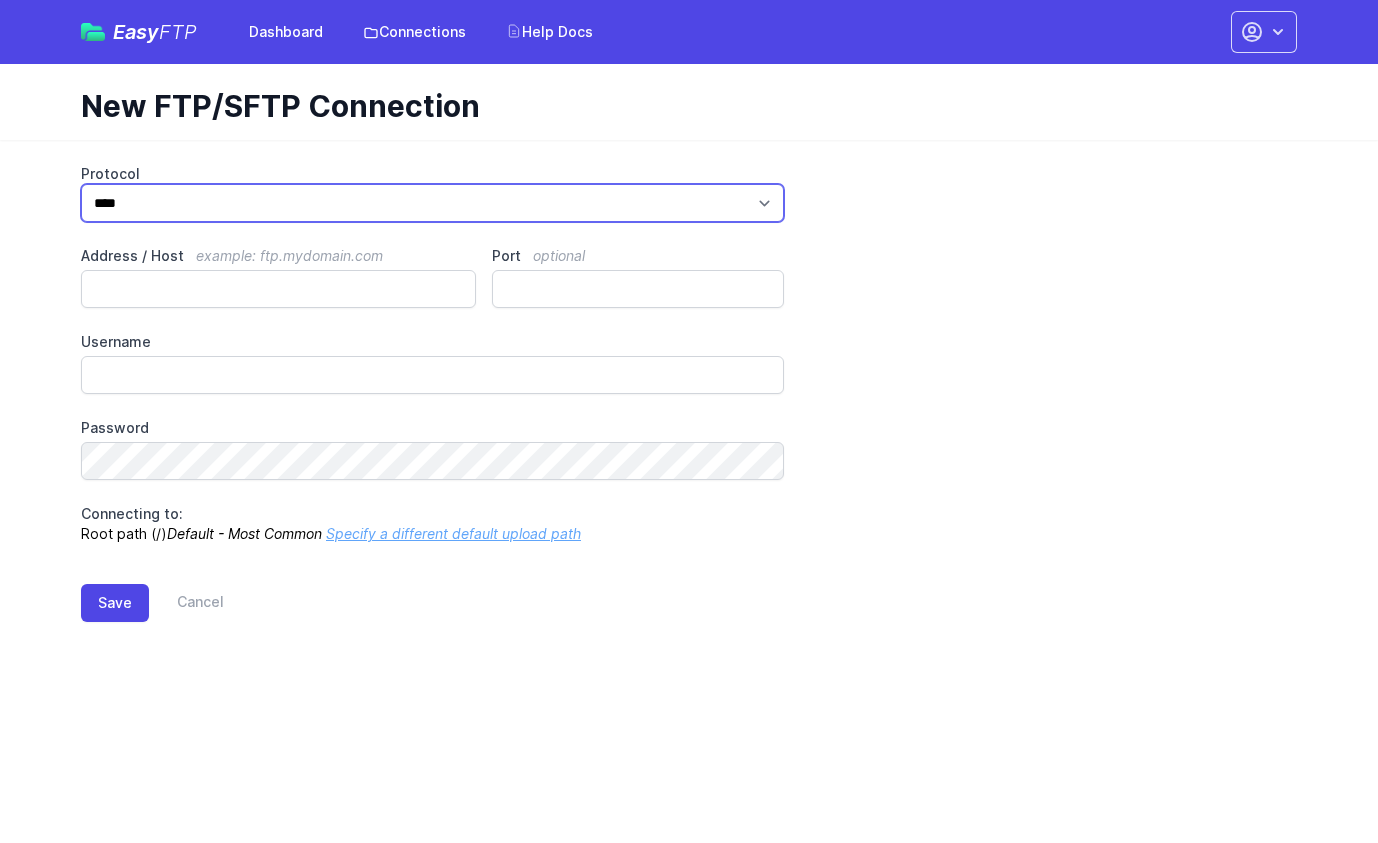 click on "***
****
****" at bounding box center [432, 203] 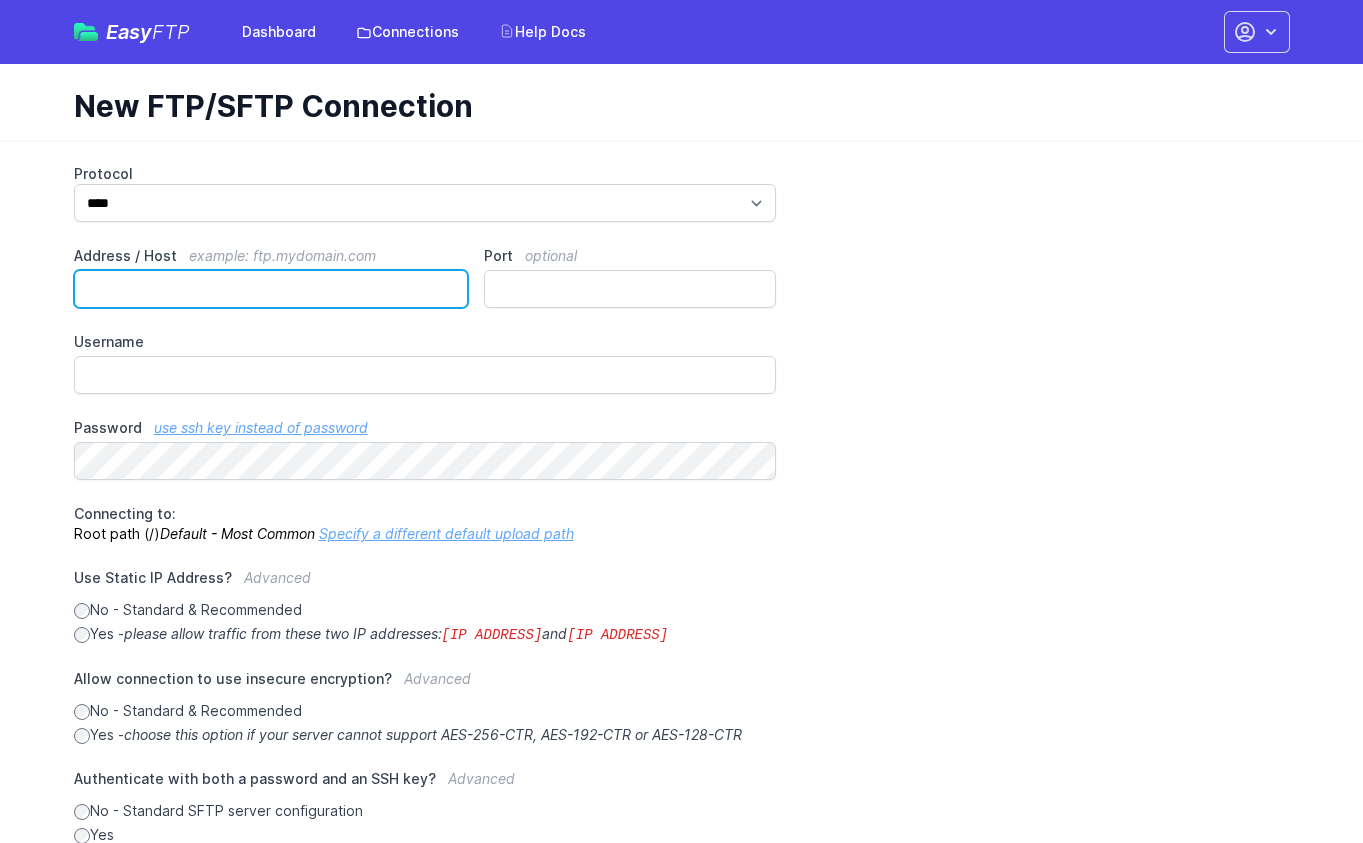 click on "Address / Host  example: ftp.mydomain.com" at bounding box center (271, 289) 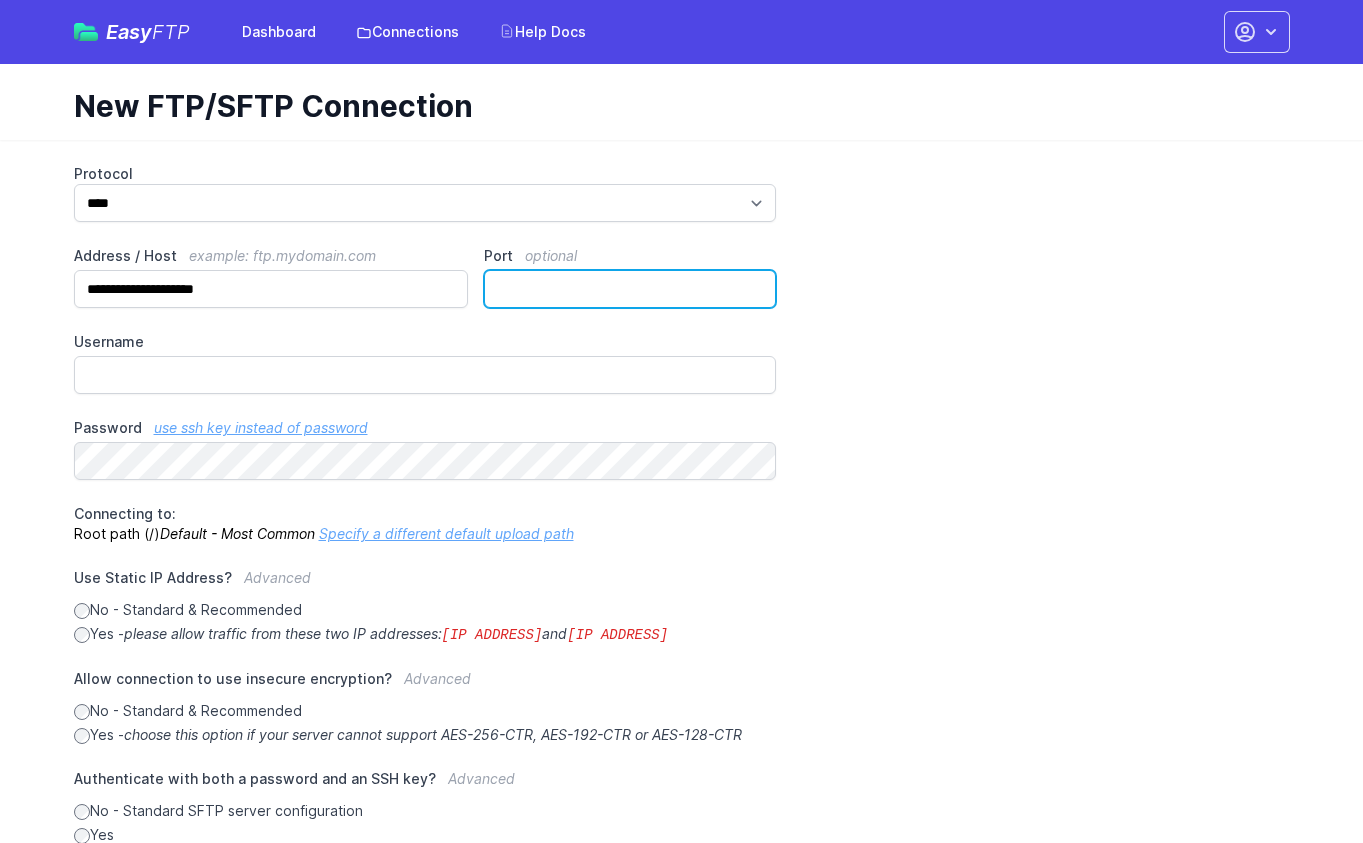 click on "Port  optional" at bounding box center (630, 289) 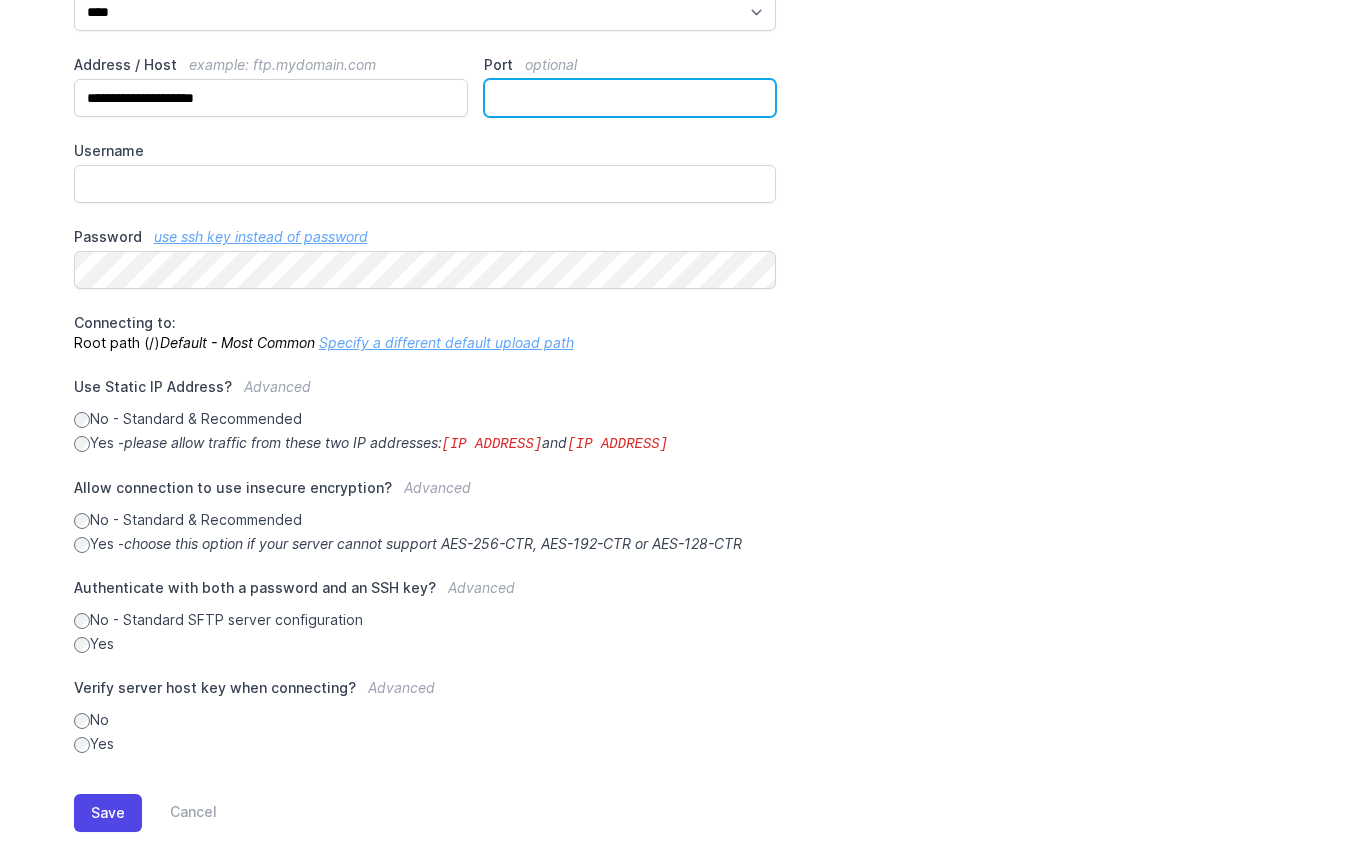 scroll, scrollTop: 236, scrollLeft: 0, axis: vertical 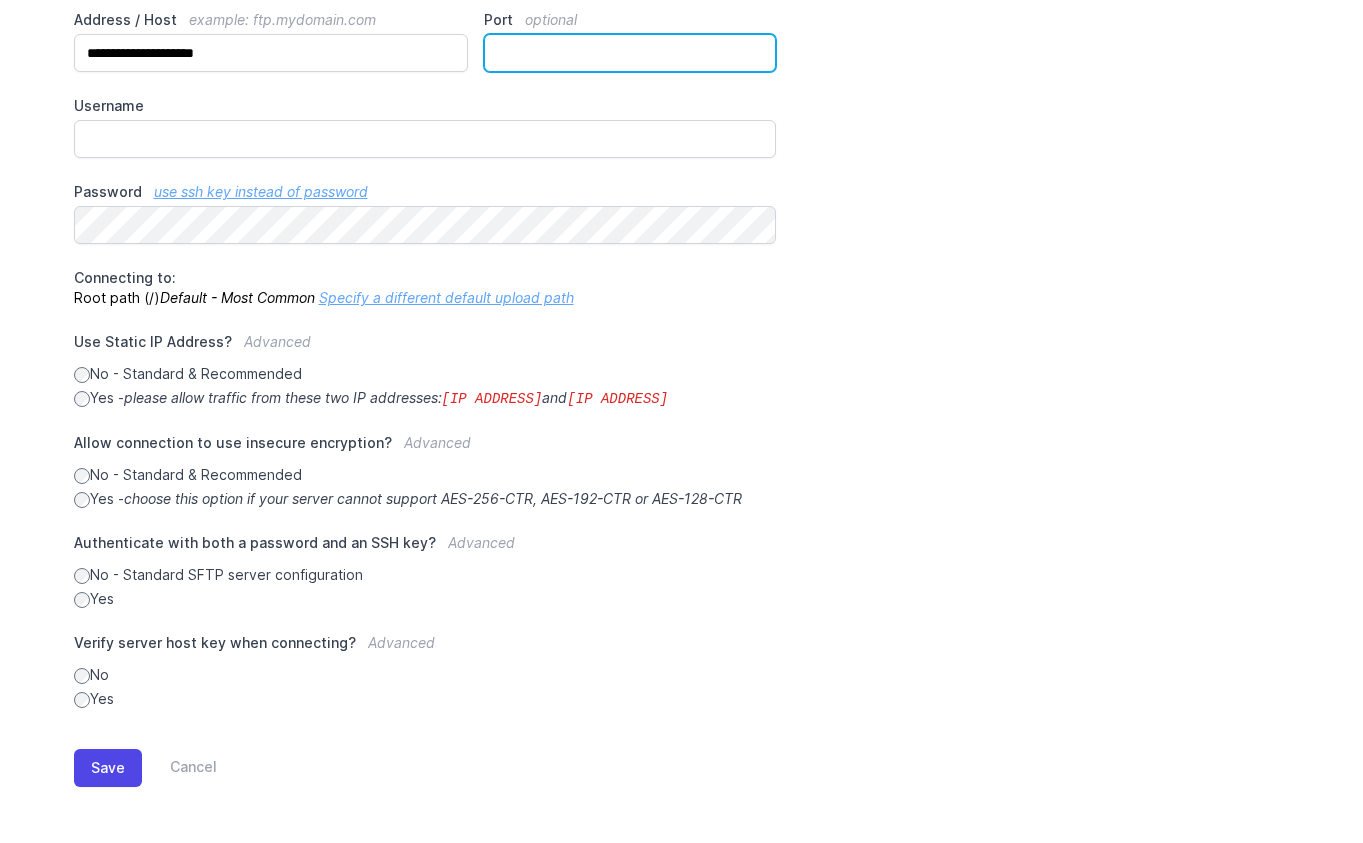 type on "**" 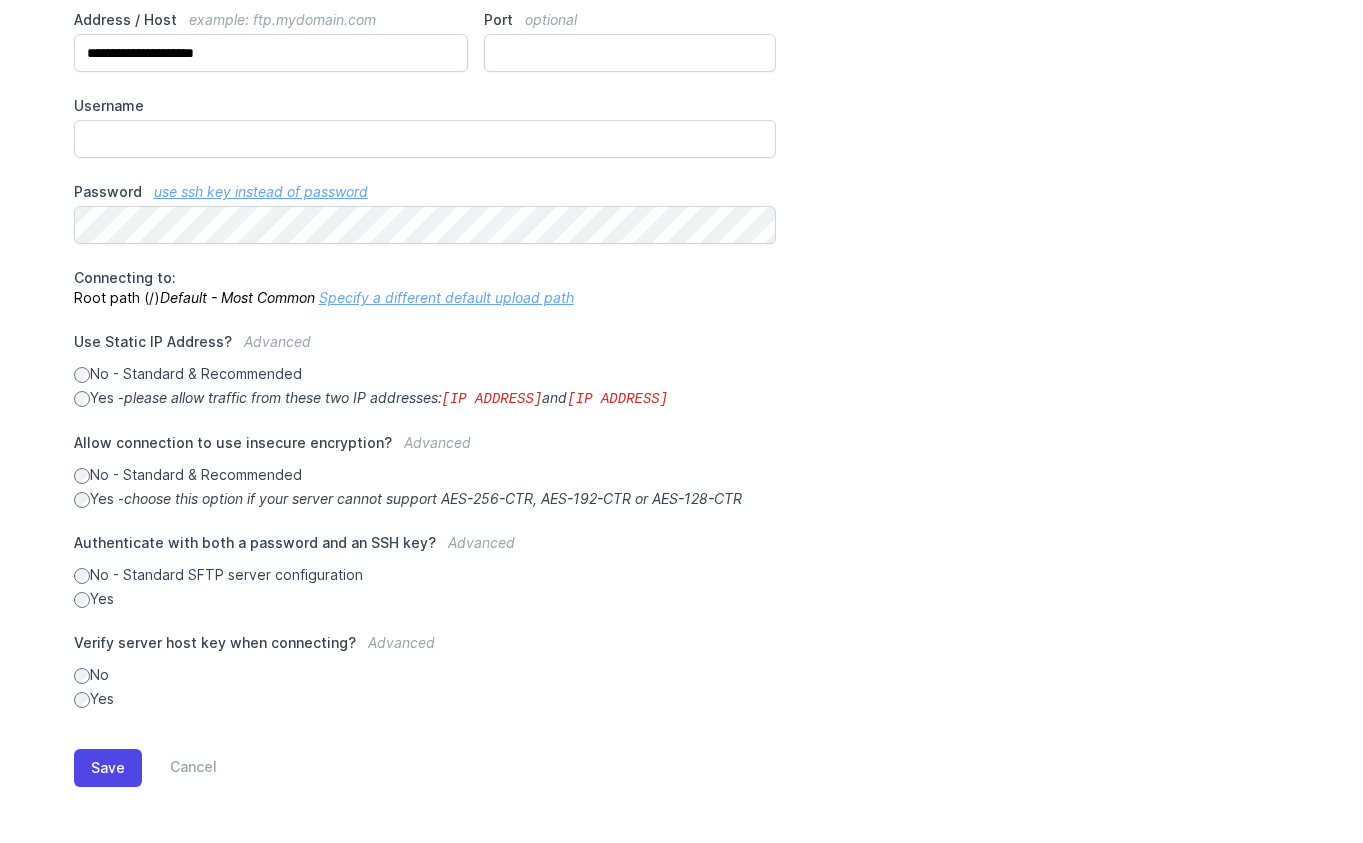 click on "Yes -  please allow traffic from these two IP addresses:  34.238.108.61  and  34.239.17.55" at bounding box center [425, 398] 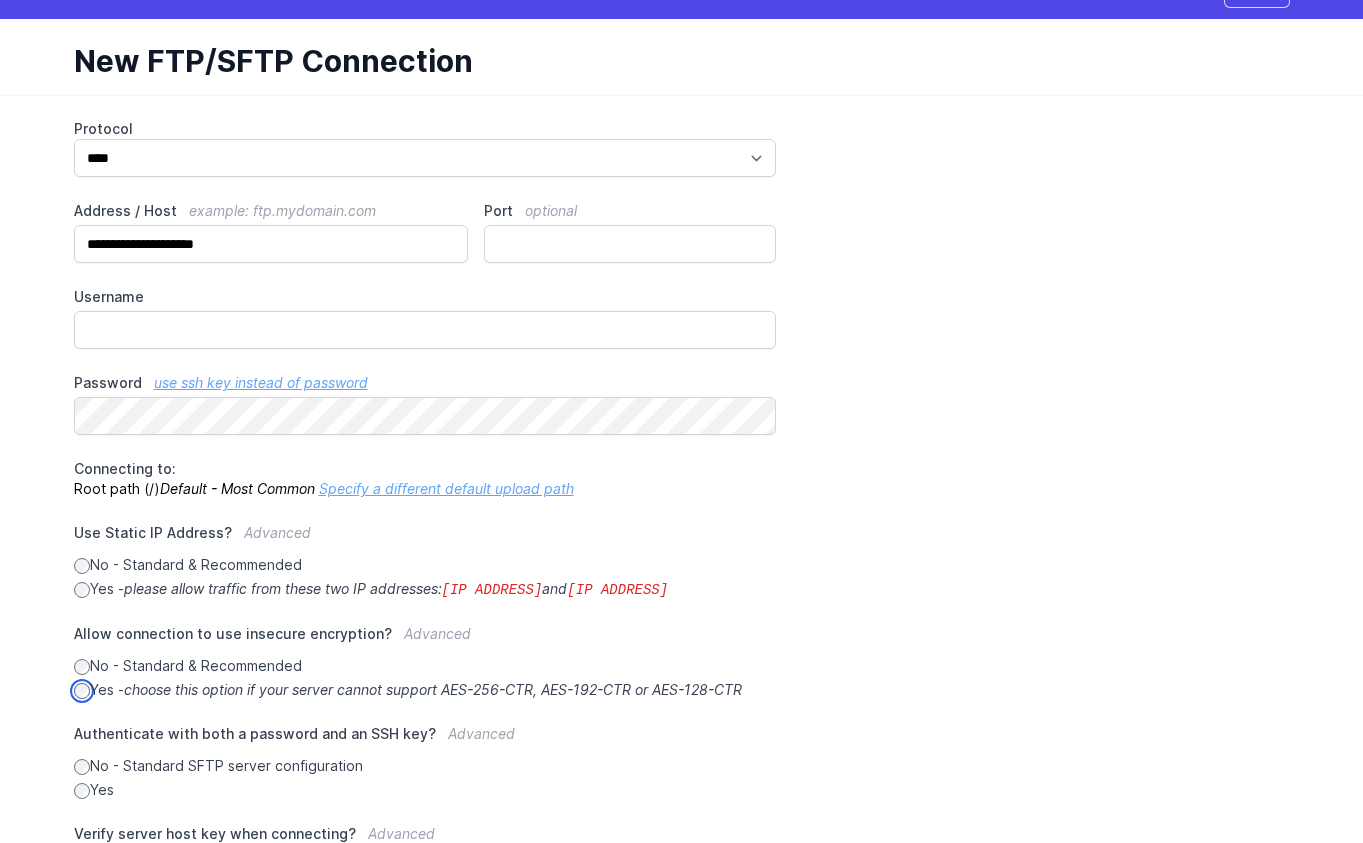 scroll, scrollTop: 0, scrollLeft: 0, axis: both 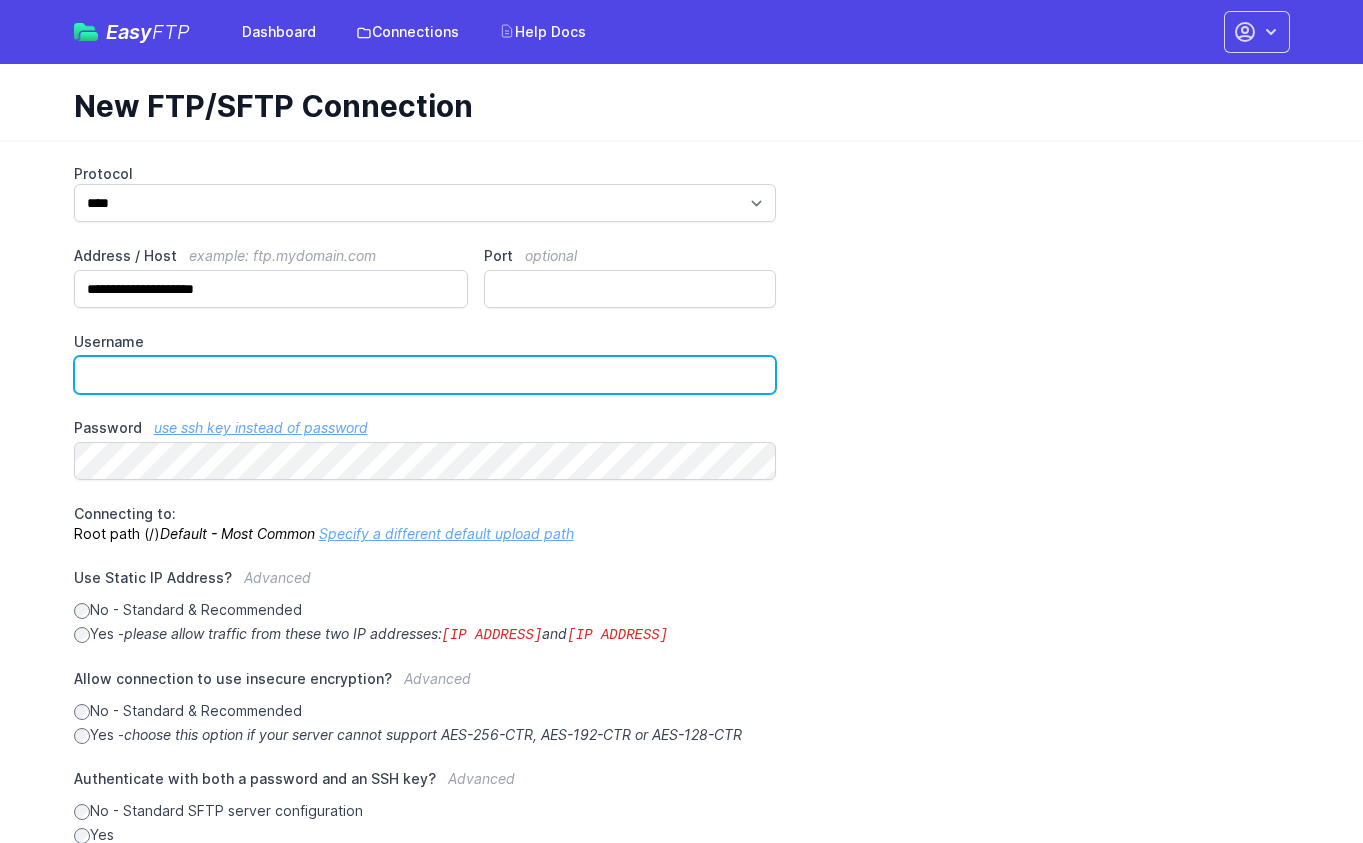 click on "Username" at bounding box center [425, 375] 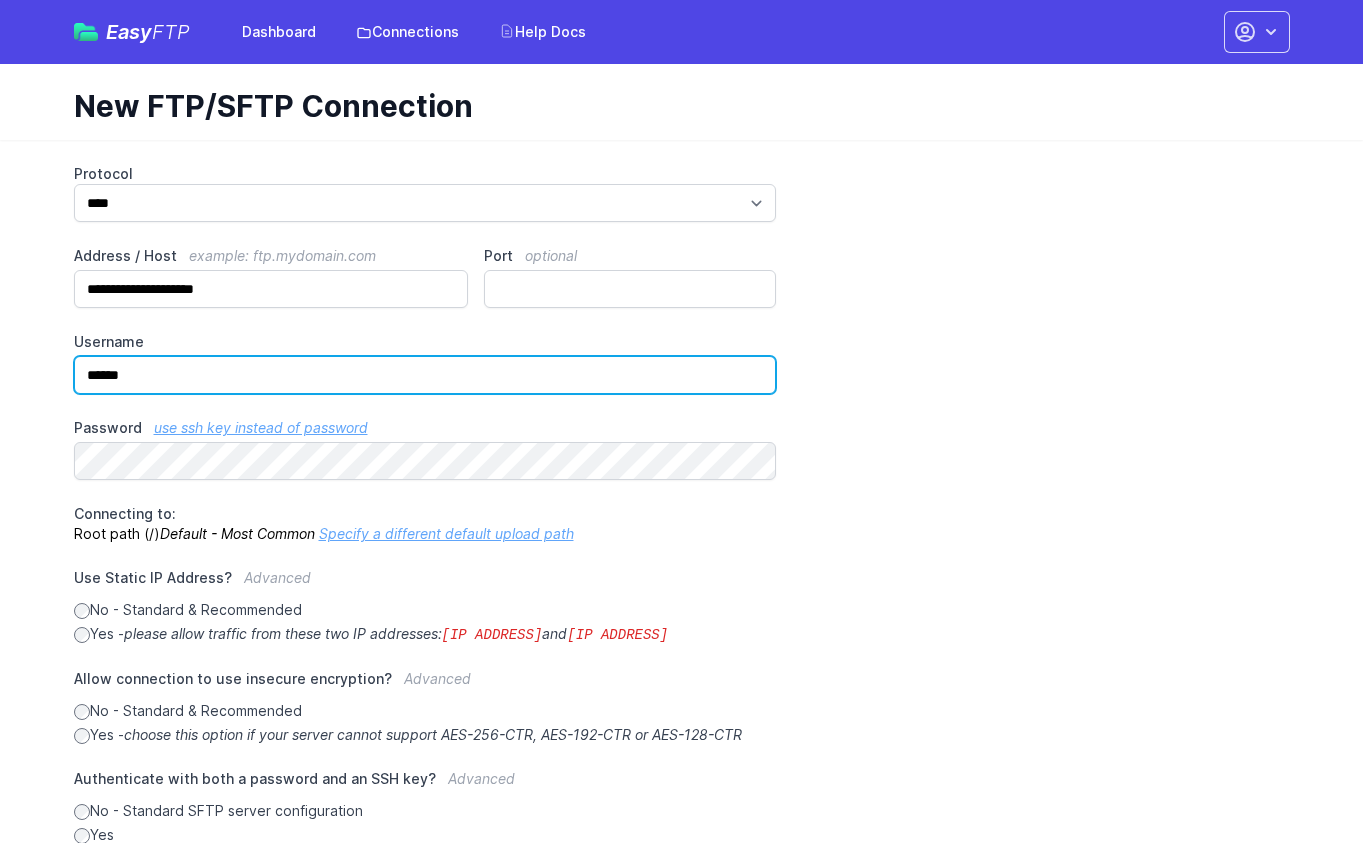 type on "******" 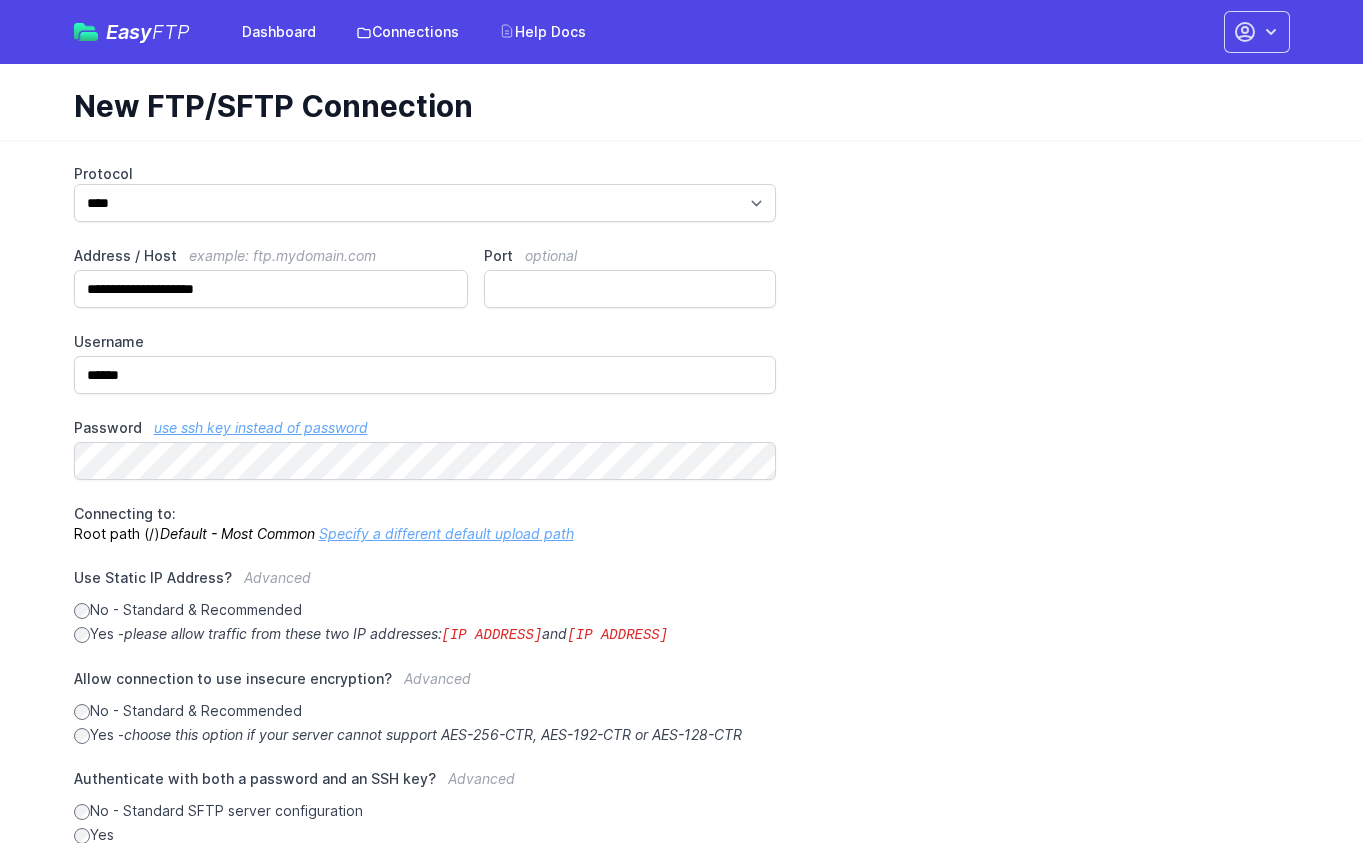 click on "**********" at bounding box center (682, 554) 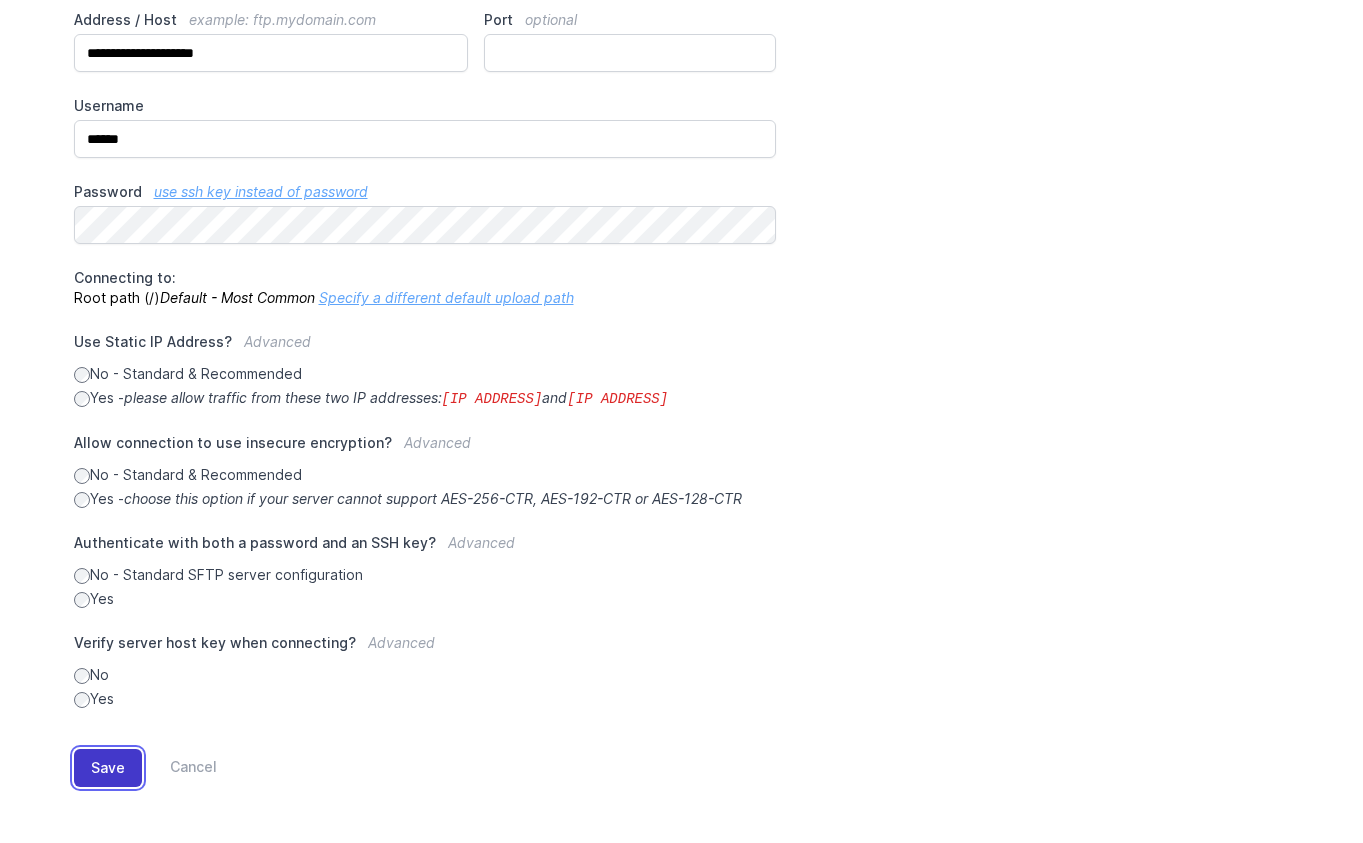 click on "Save" at bounding box center [108, 768] 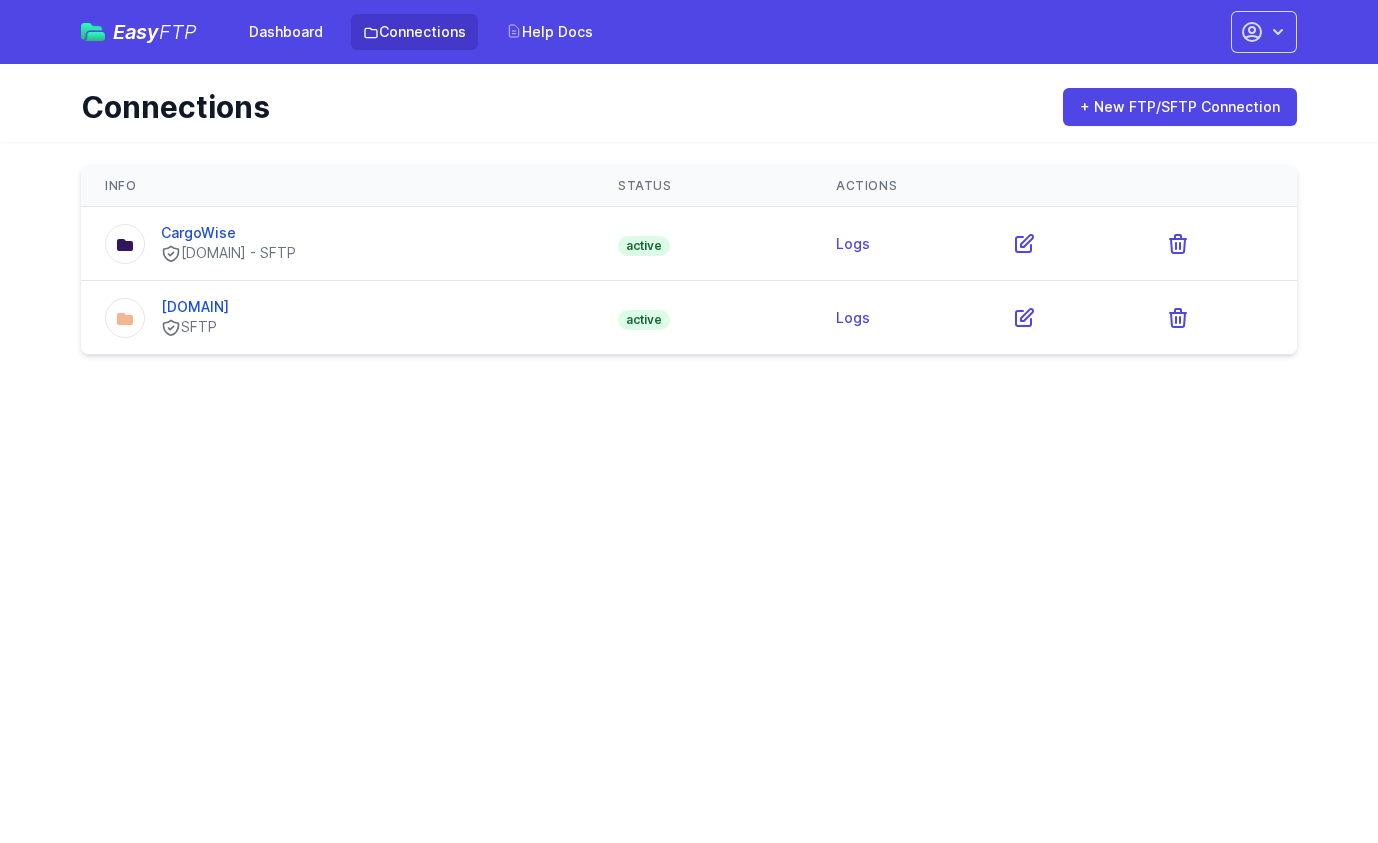 scroll, scrollTop: 0, scrollLeft: 0, axis: both 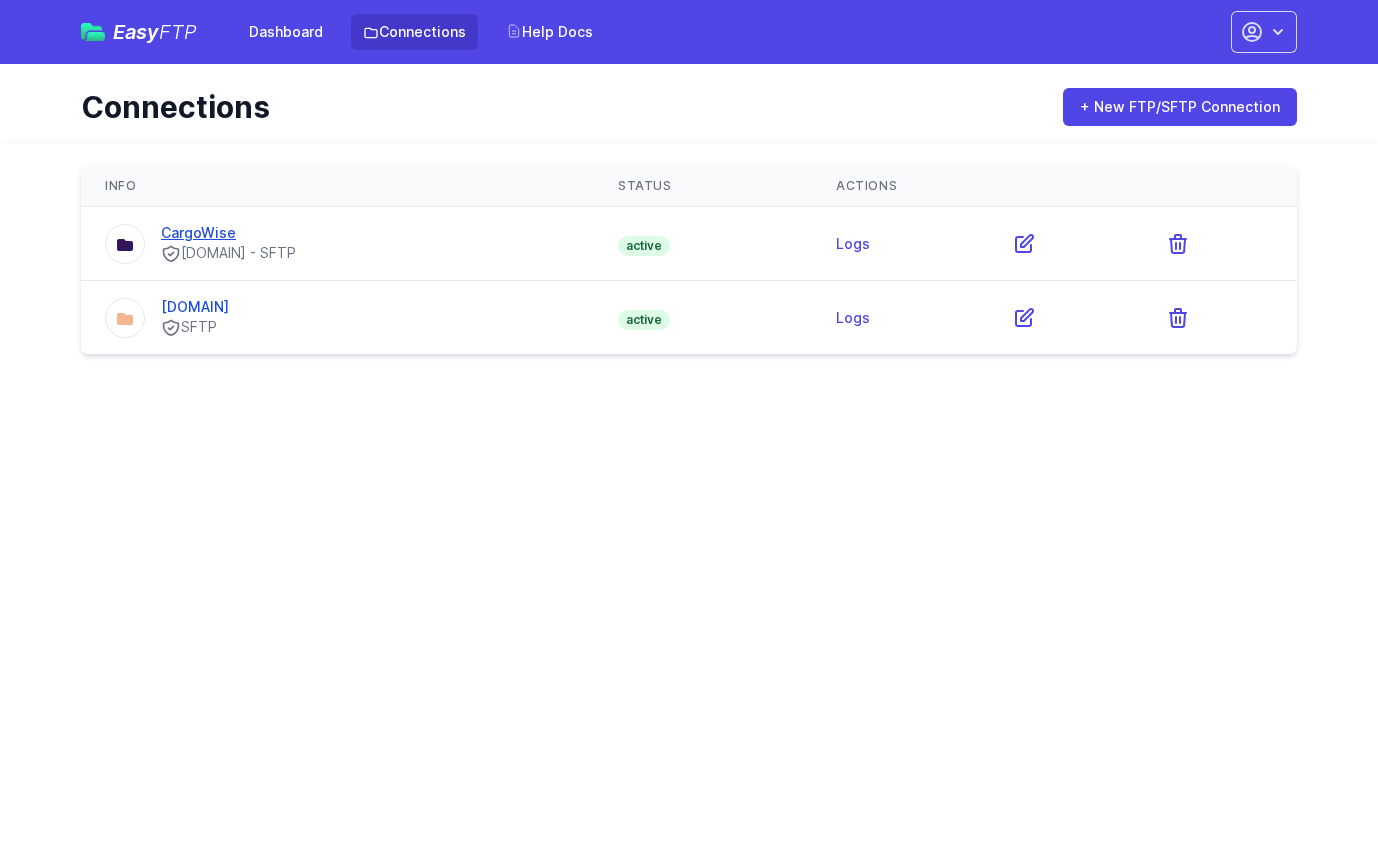 click on "CargoWise" at bounding box center (198, 232) 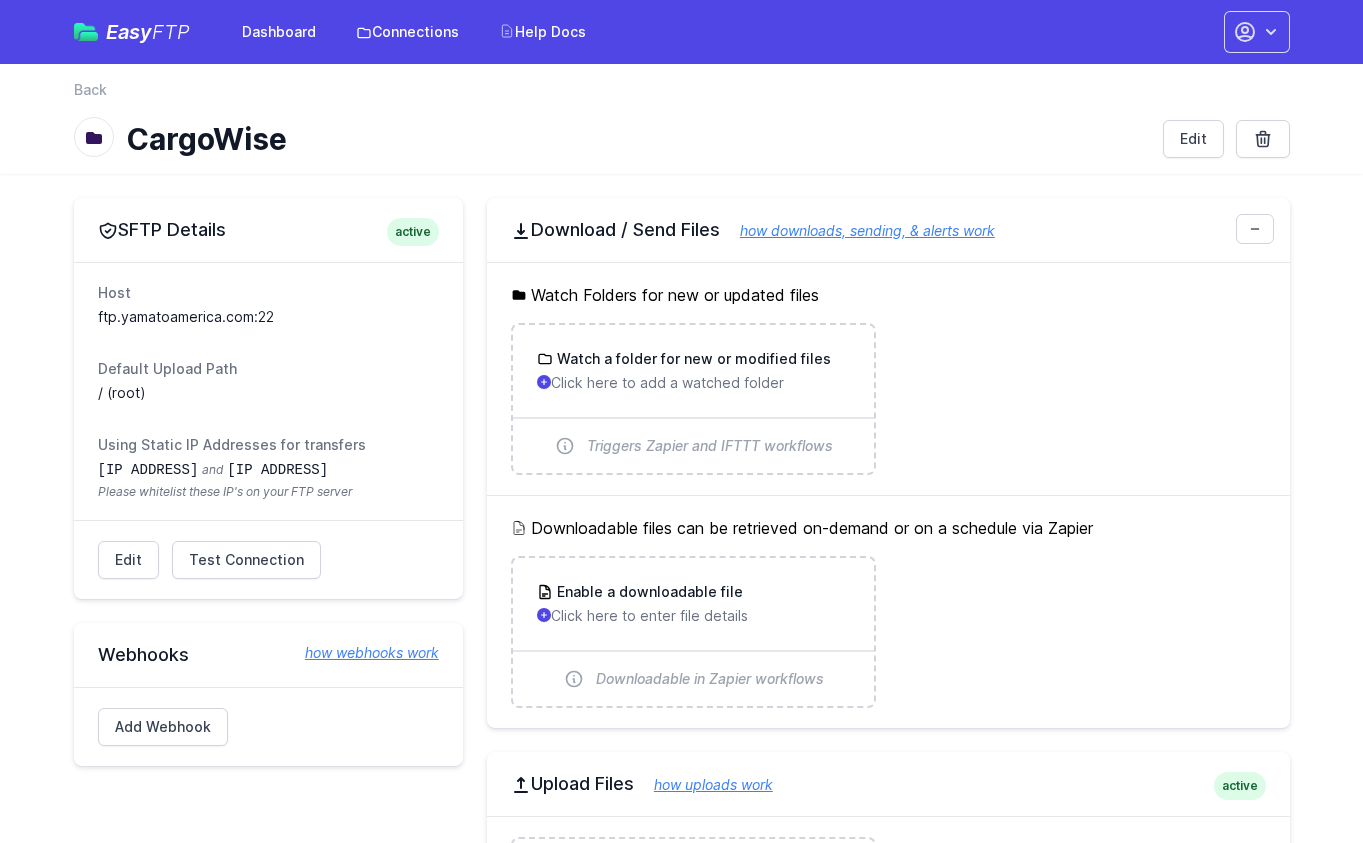 scroll, scrollTop: 0, scrollLeft: 0, axis: both 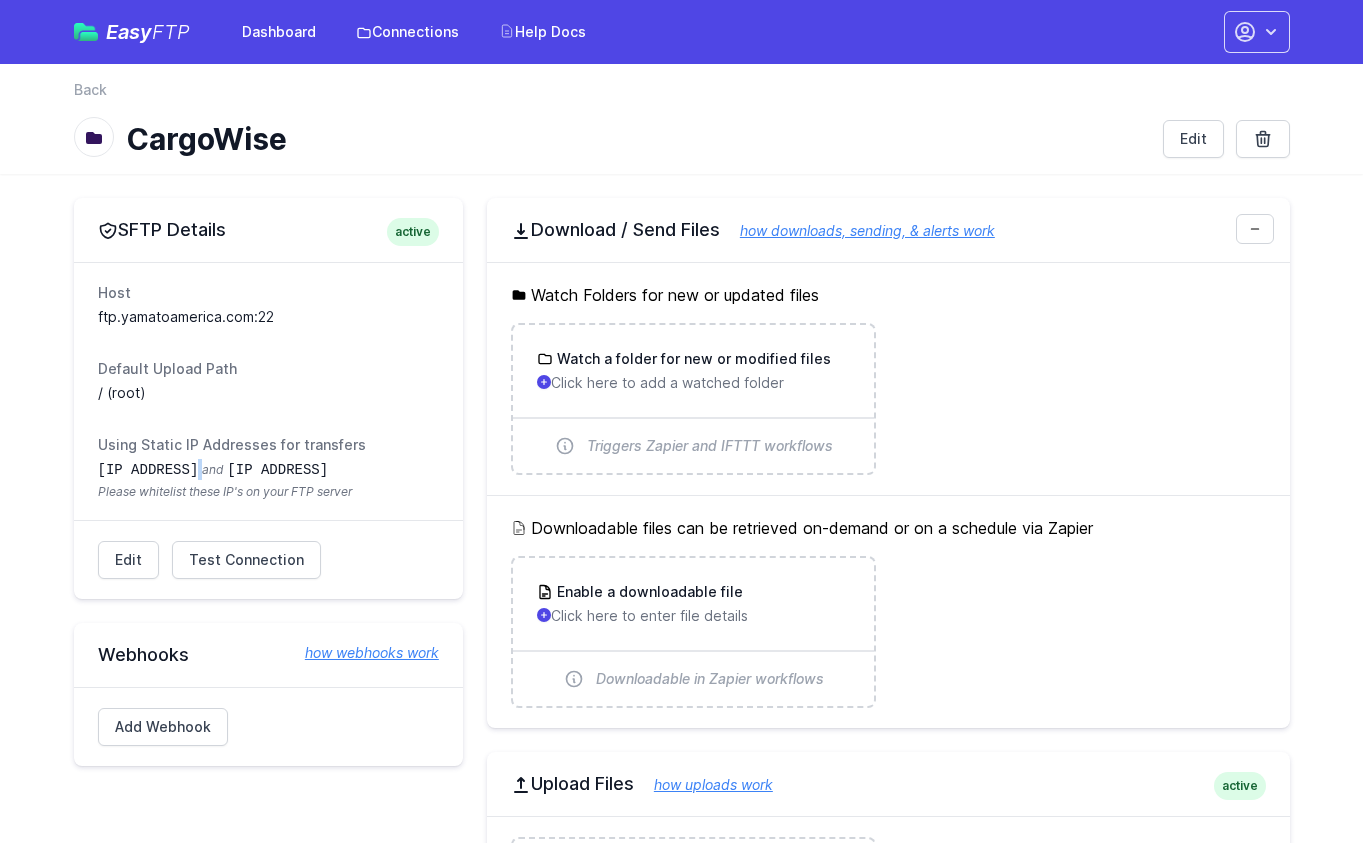 click on "34.238.108.61   and   34.239.17.55
Please whitelist these IP's on your FTP server" at bounding box center (268, 317) 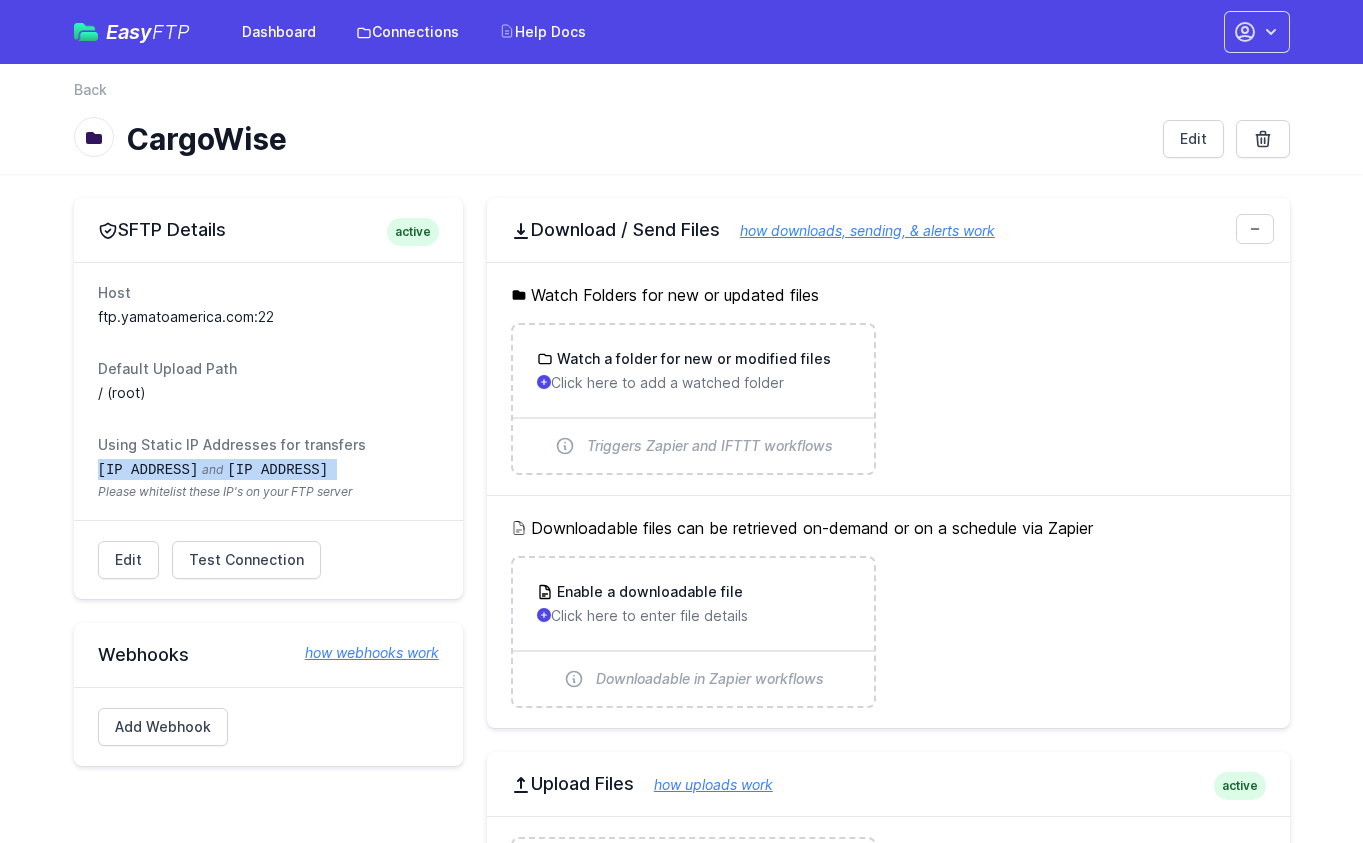 click on "34.238.108.61   and   34.239.17.55
Please whitelist these IP's on your FTP server" at bounding box center (268, 317) 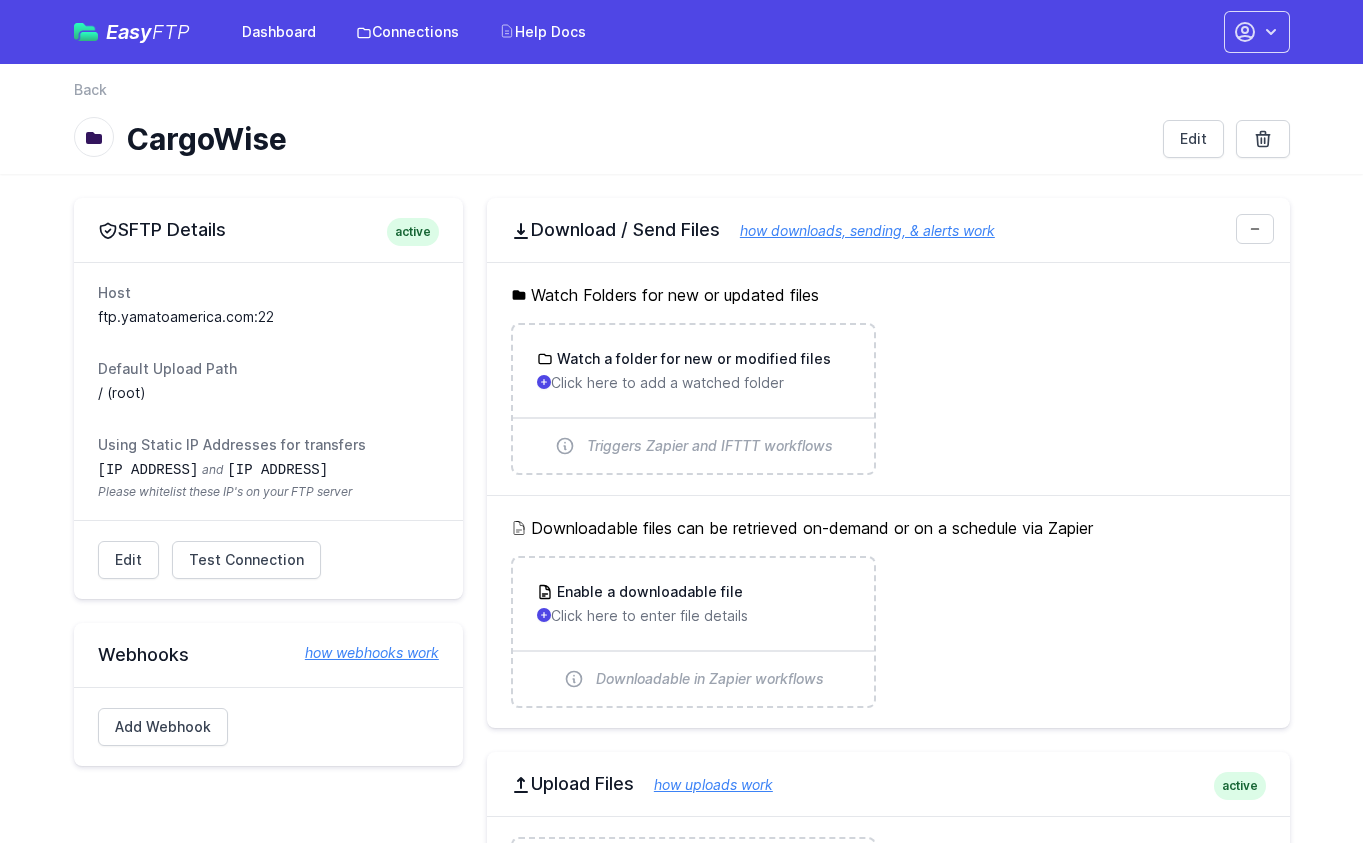 click on "Please whitelist these IP's on your FTP server" at bounding box center (268, 492) 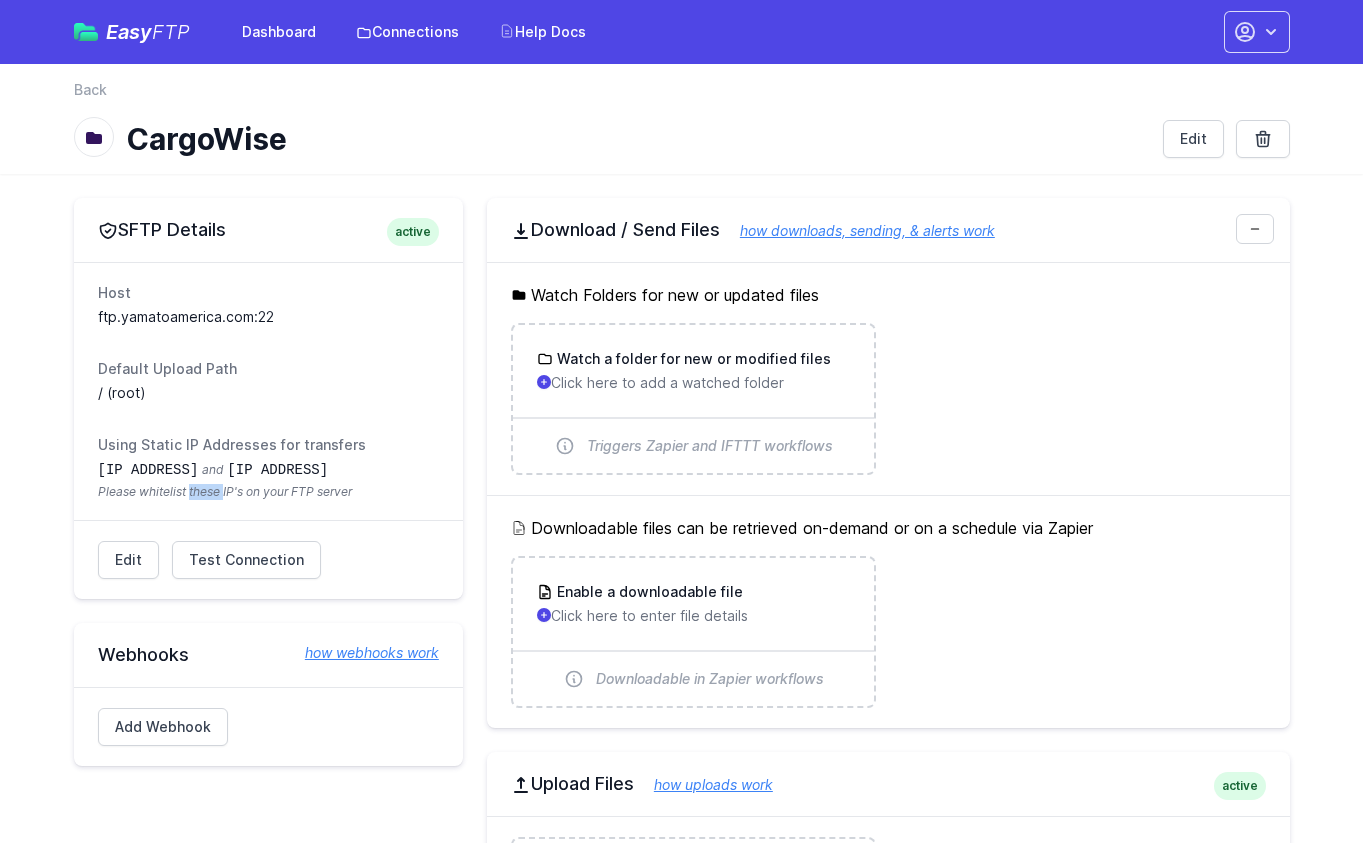 click on "Please whitelist these IP's on your FTP server" at bounding box center [268, 492] 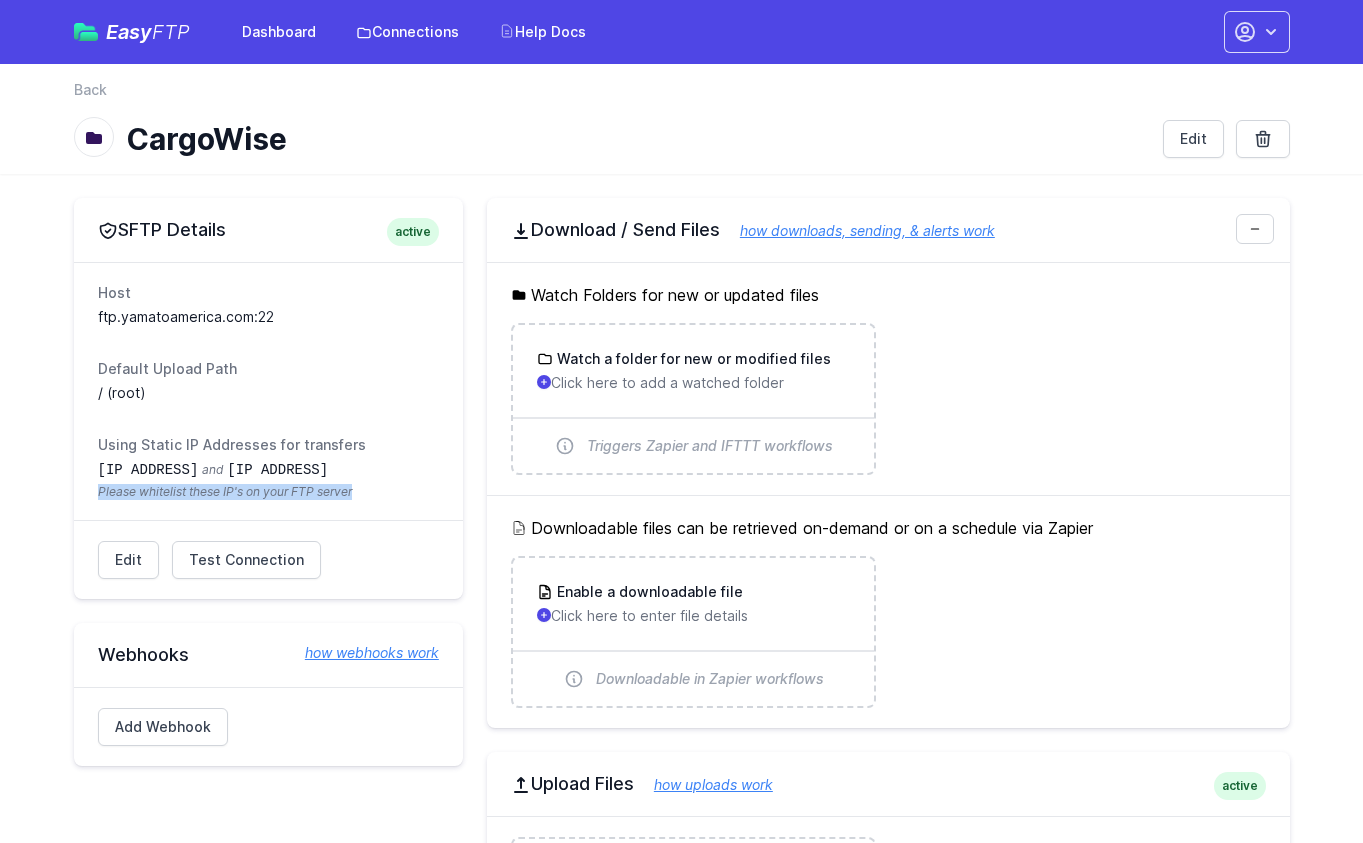 click on "Please whitelist these IP's on your FTP server" at bounding box center [268, 492] 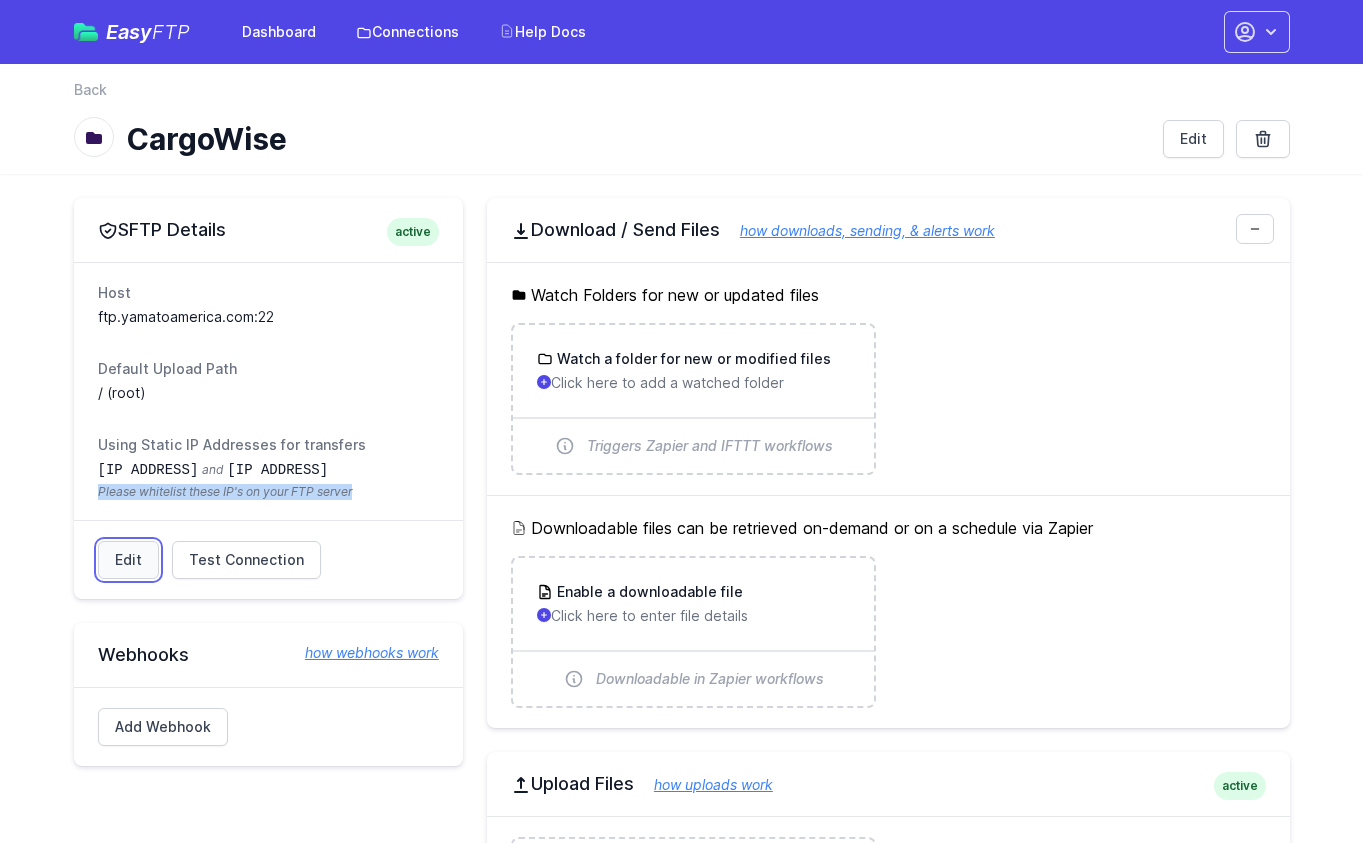 click on "Edit" at bounding box center (128, 560) 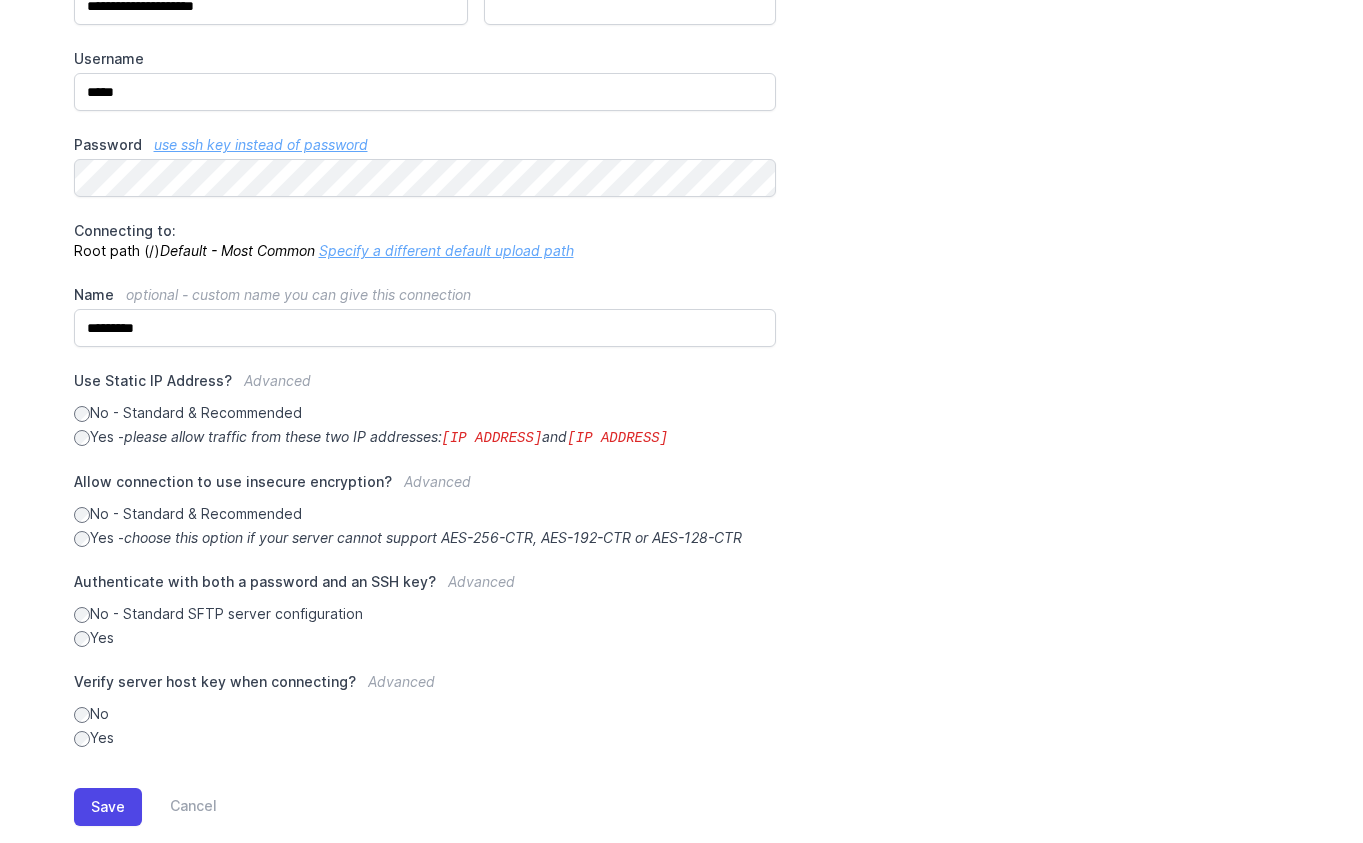 scroll, scrollTop: 333, scrollLeft: 0, axis: vertical 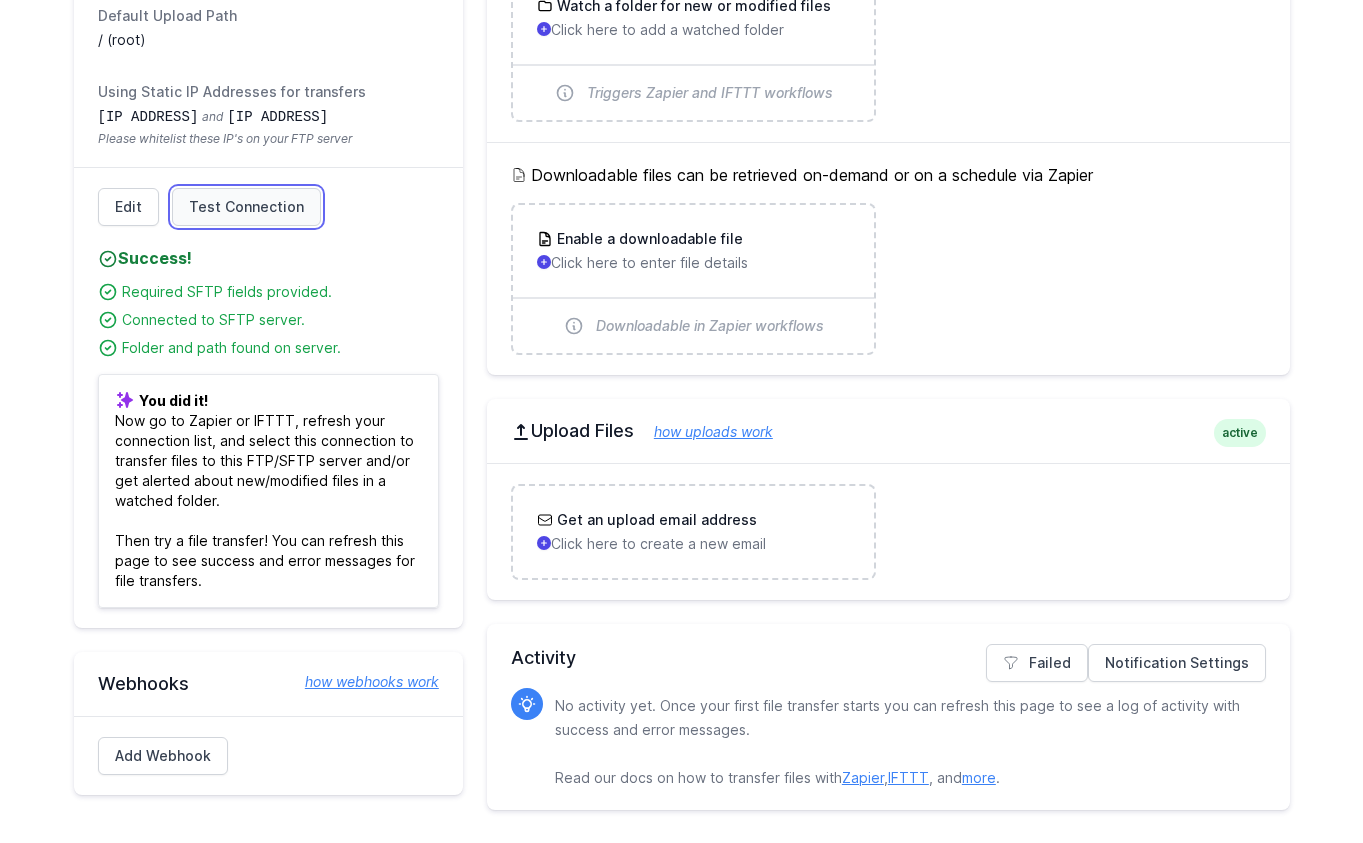 click on "Test Connection" at bounding box center (246, 207) 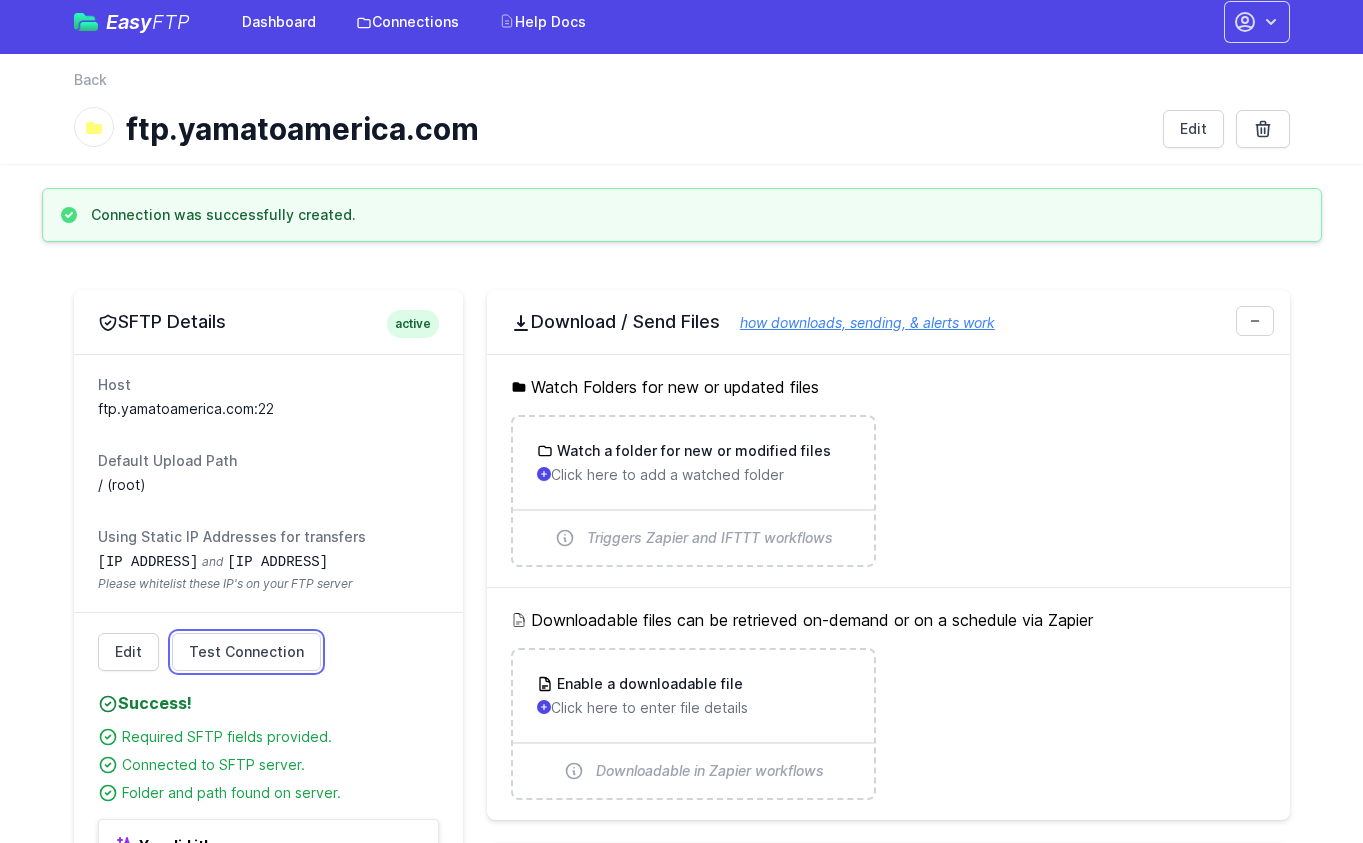 scroll, scrollTop: 0, scrollLeft: 0, axis: both 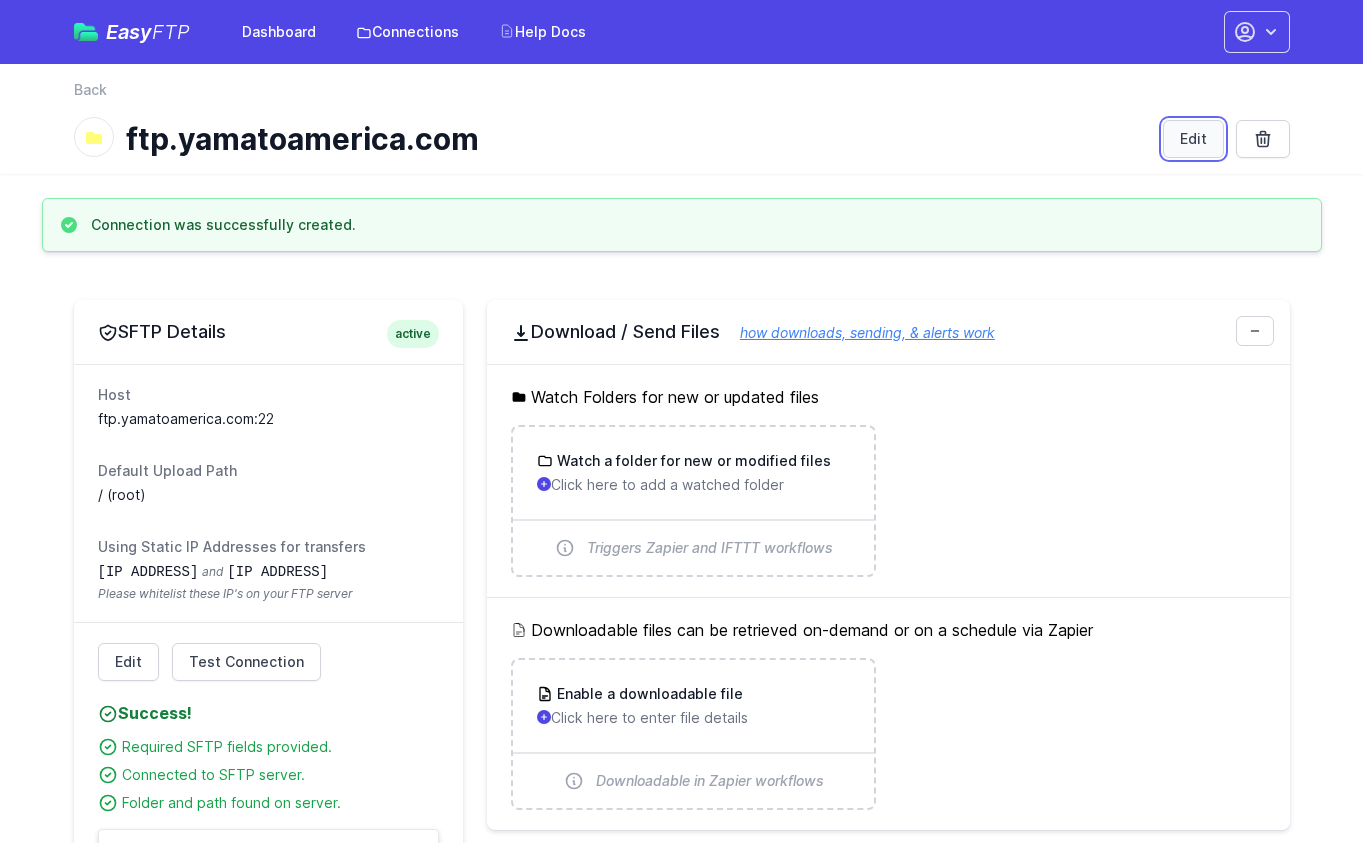 click on "Edit" at bounding box center (1193, 139) 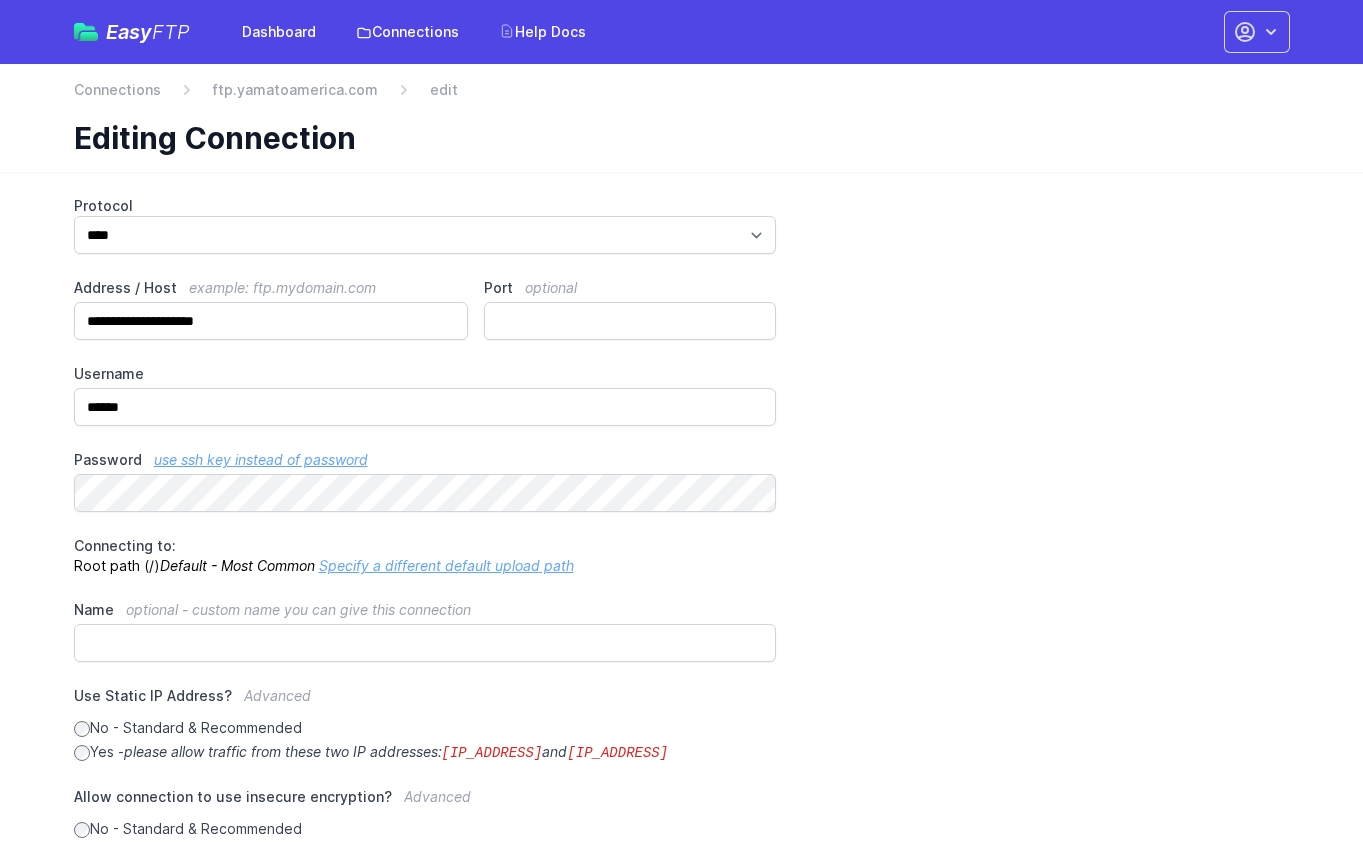 scroll, scrollTop: 0, scrollLeft: 0, axis: both 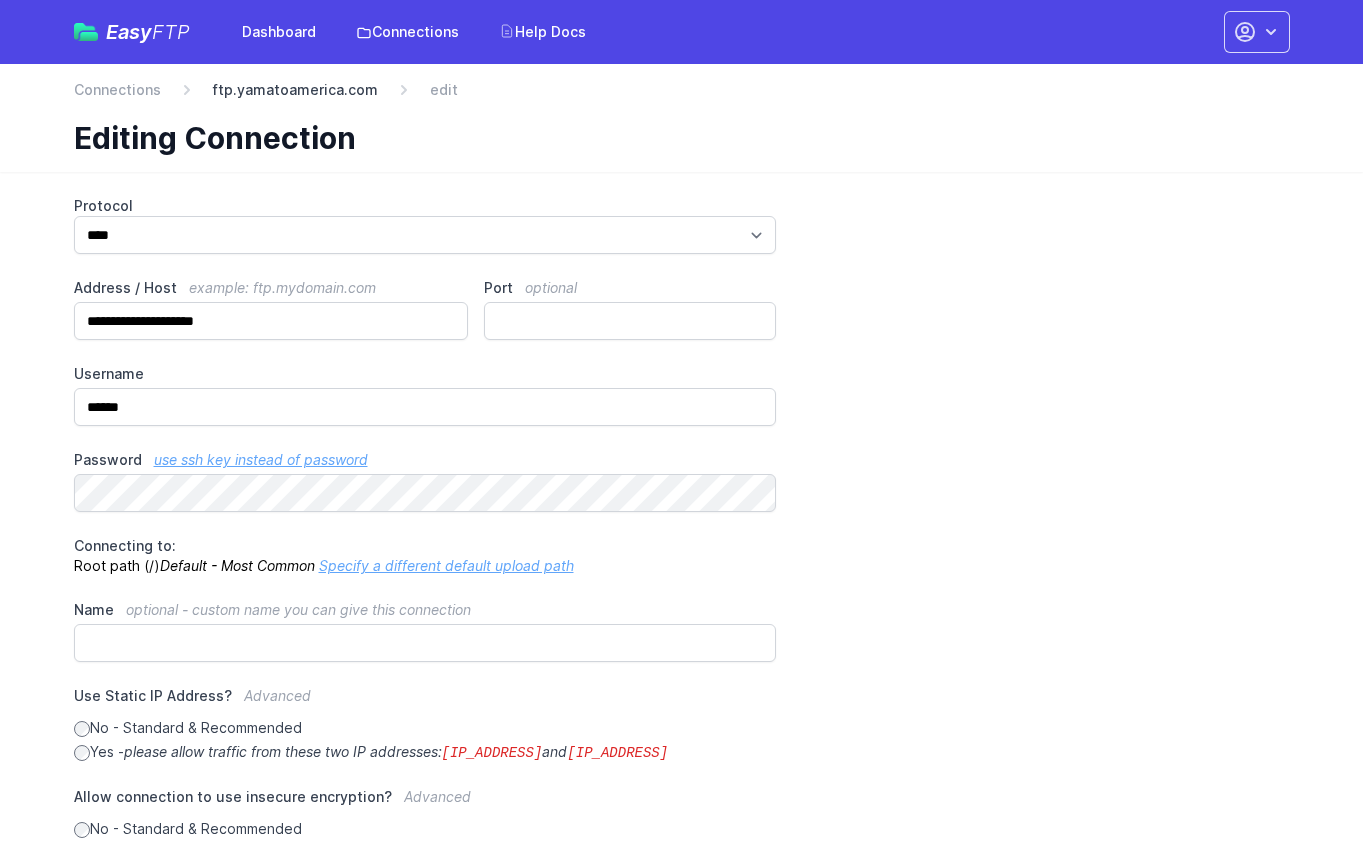 click on "ftp.yamatoamerica.com" at bounding box center (295, 90) 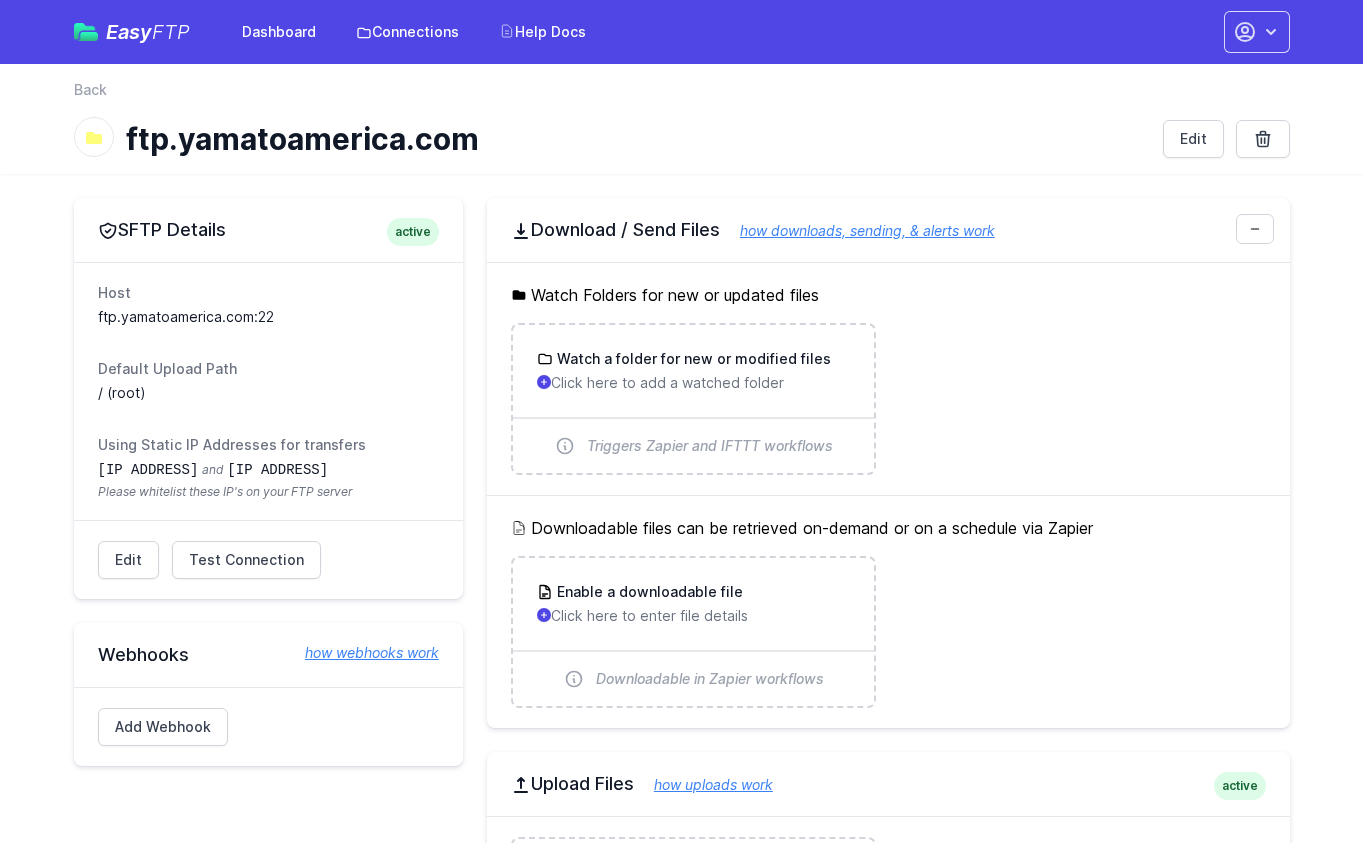 scroll, scrollTop: 0, scrollLeft: 0, axis: both 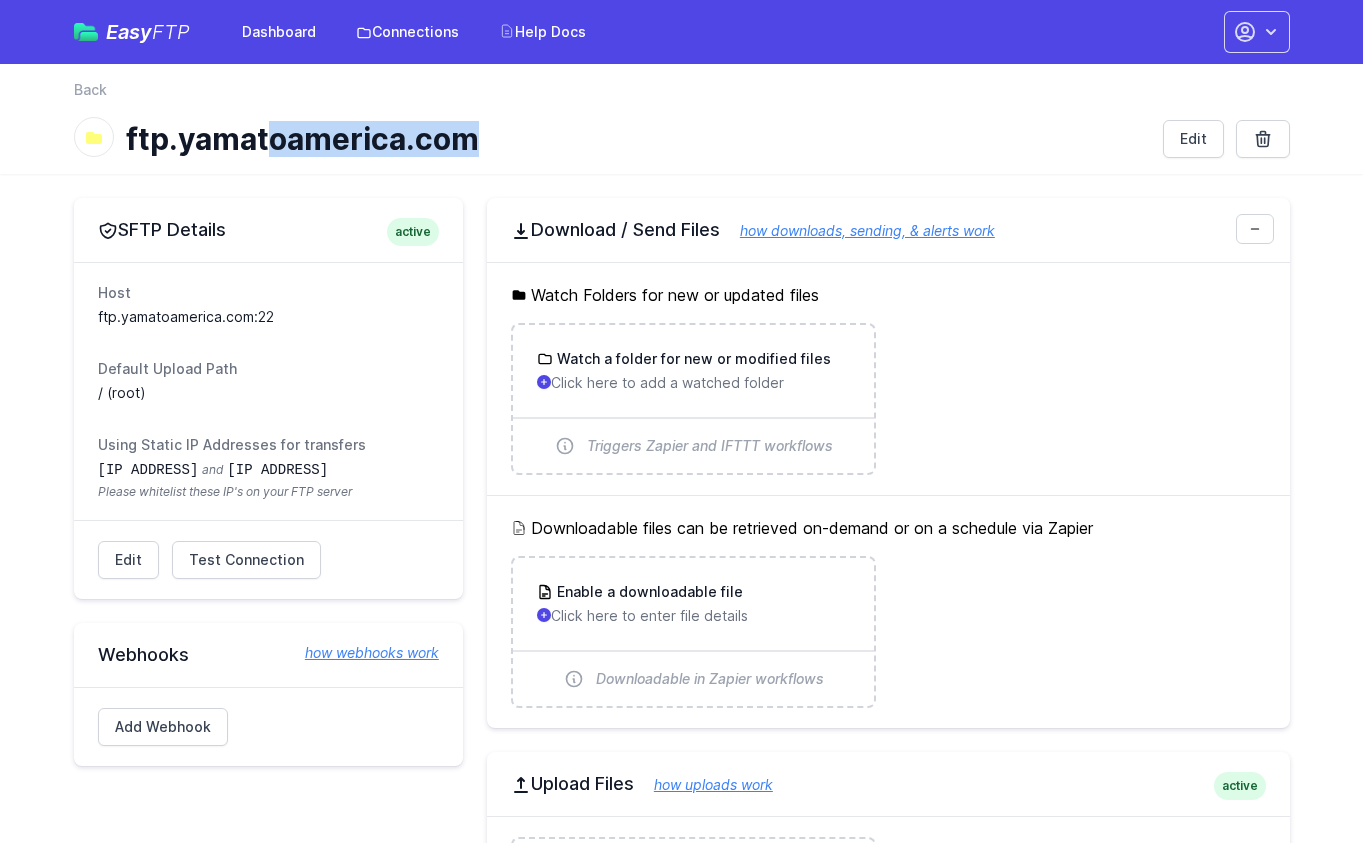 click on "ftp.yamatoamerica.com" at bounding box center (636, 139) 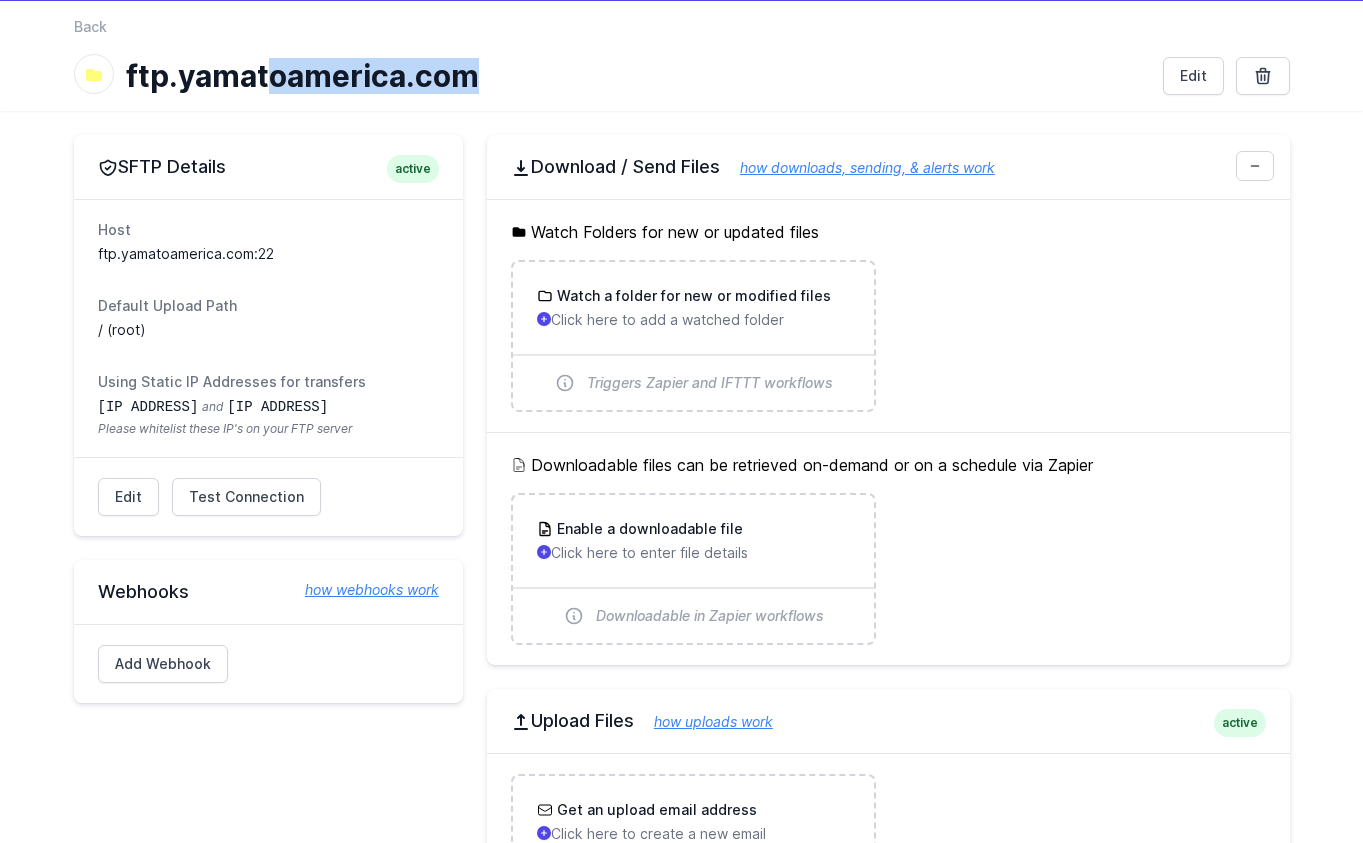 scroll, scrollTop: 0, scrollLeft: 0, axis: both 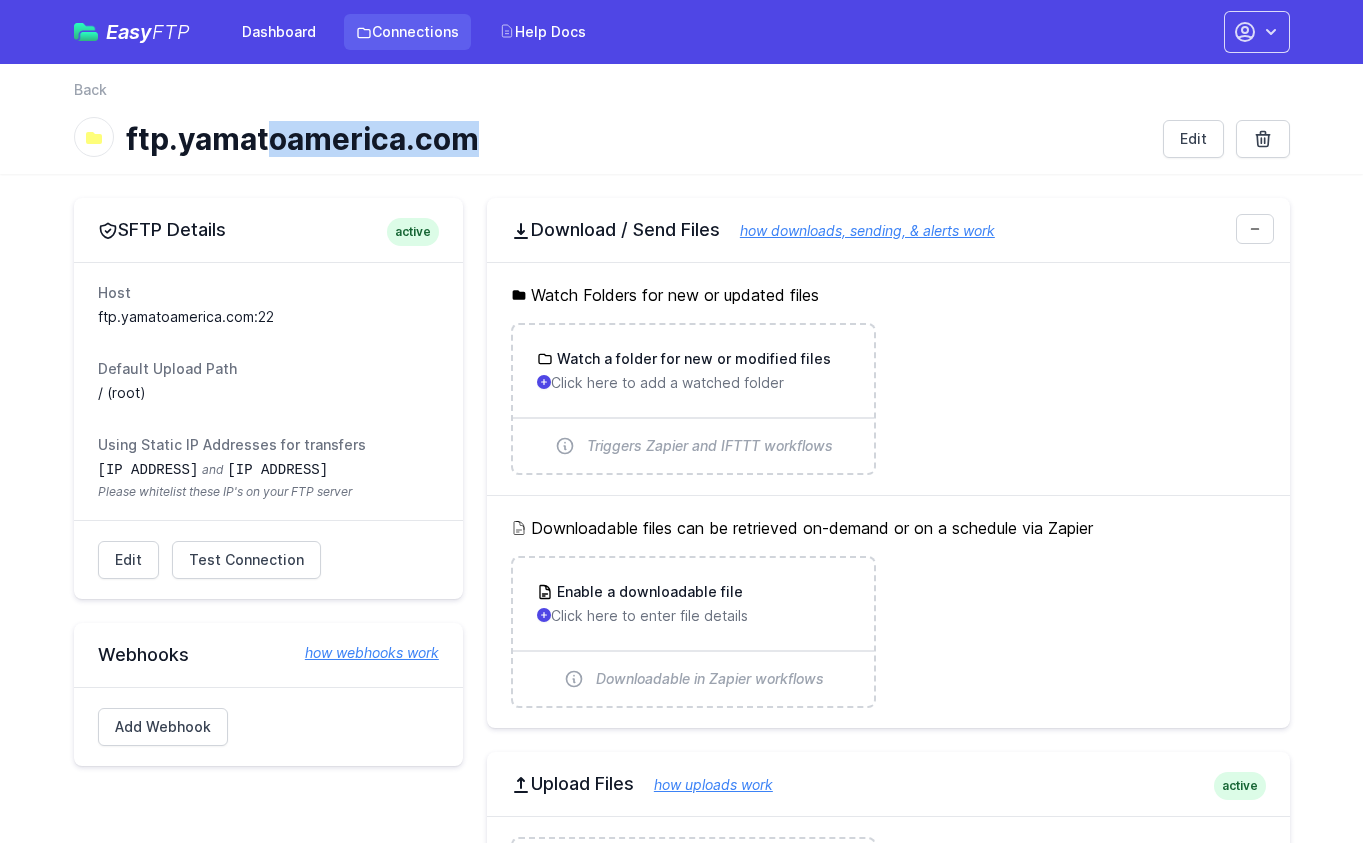 click on "Connections" at bounding box center [407, 32] 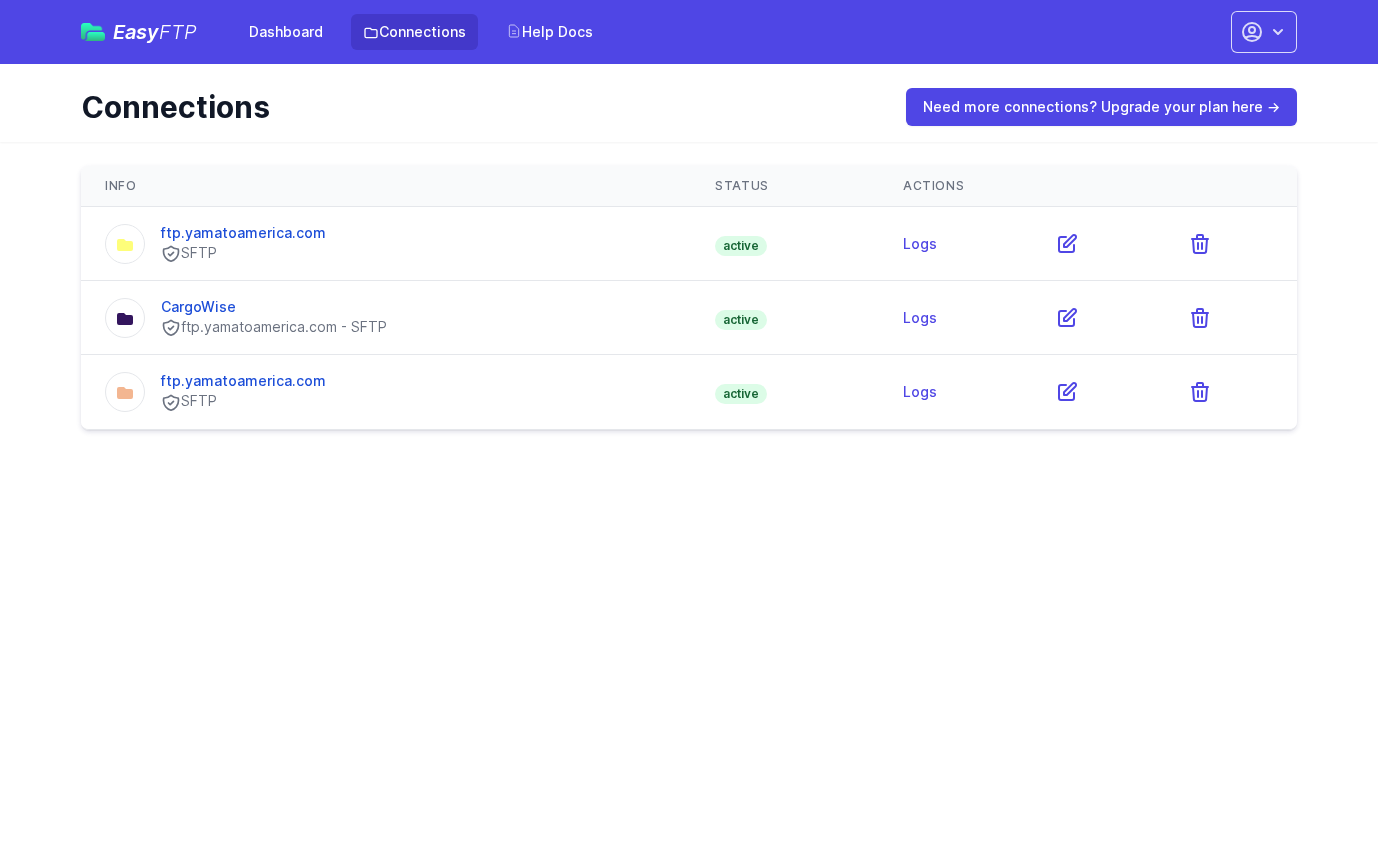scroll, scrollTop: 0, scrollLeft: 0, axis: both 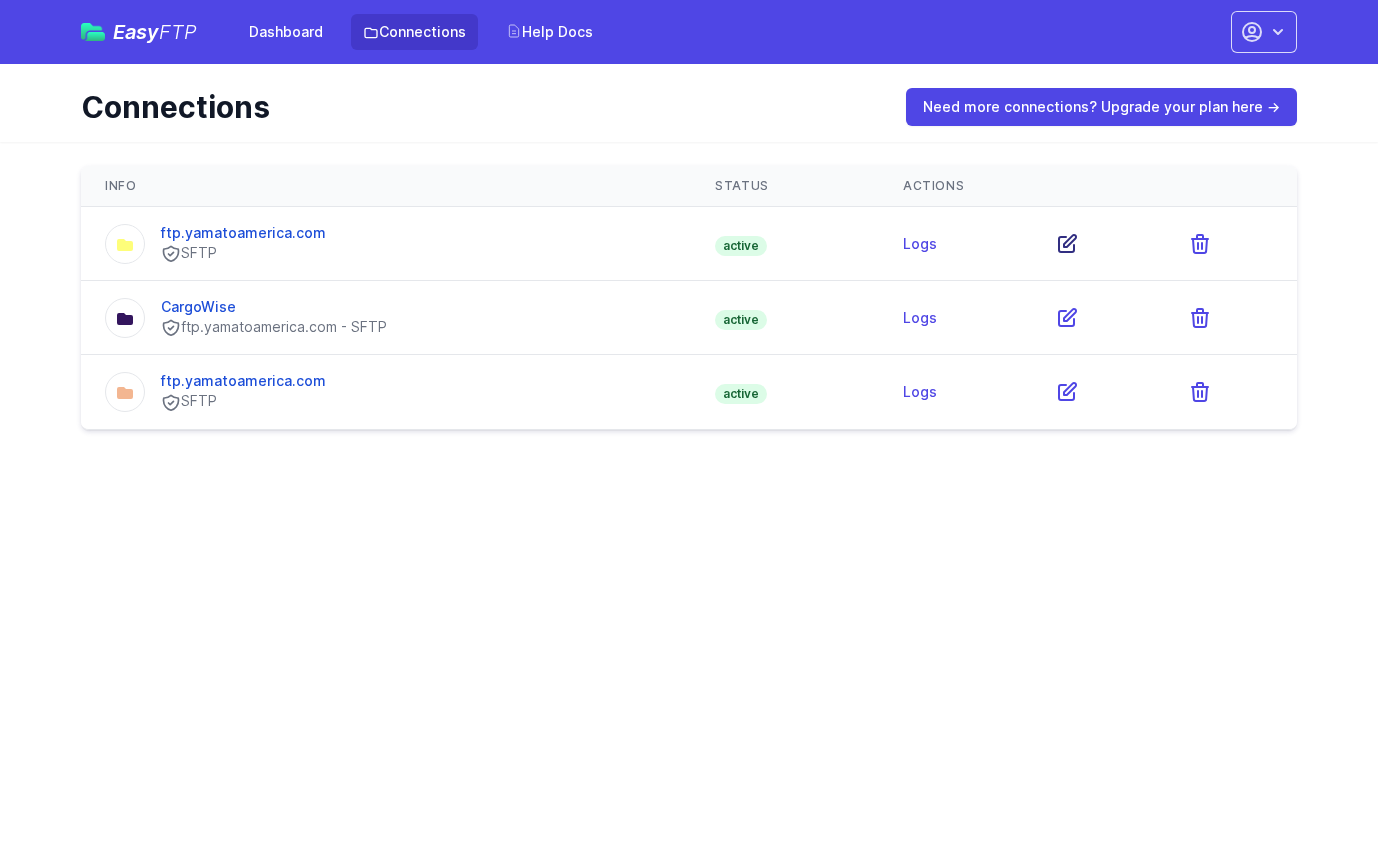 click at bounding box center (1097, 244) 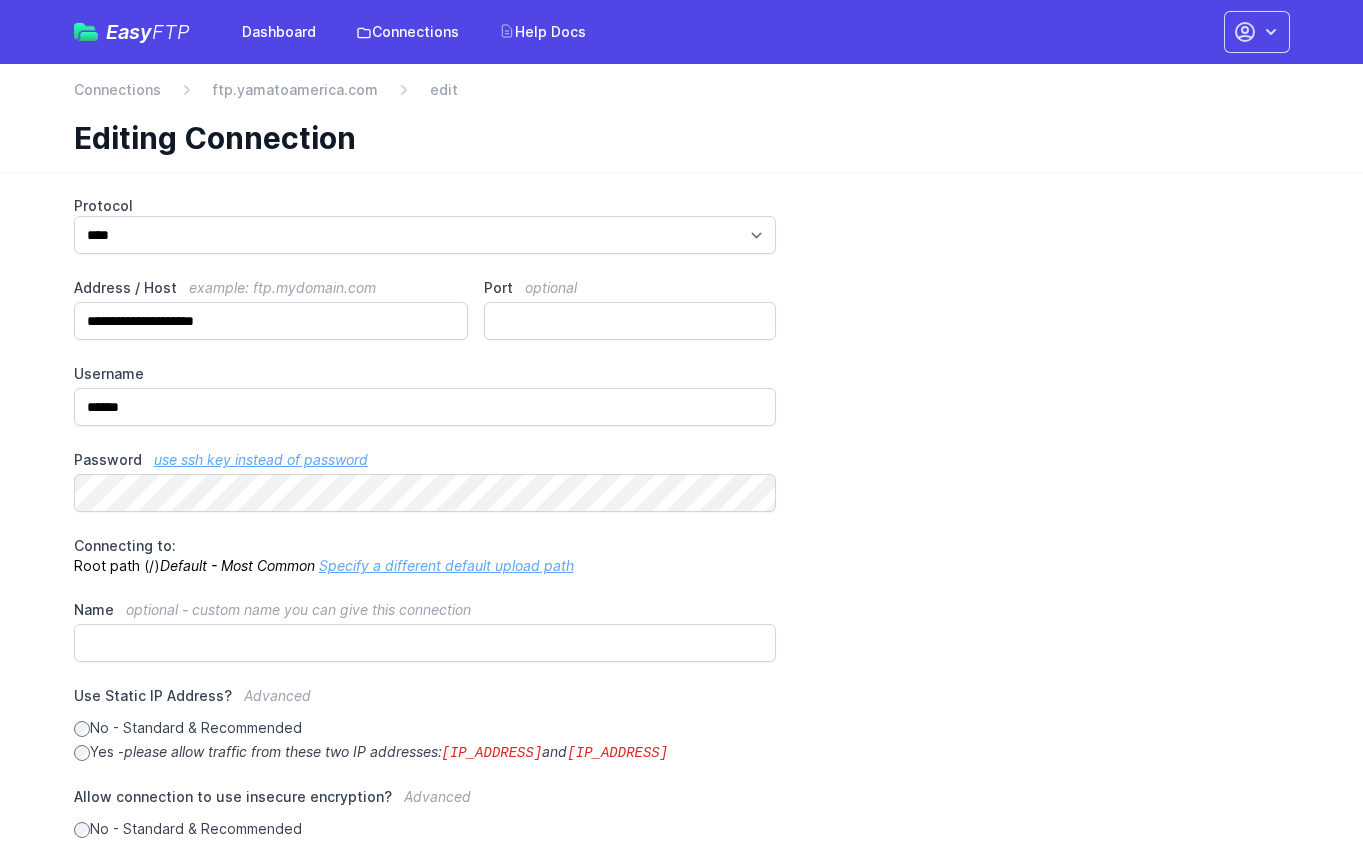scroll, scrollTop: 333, scrollLeft: 0, axis: vertical 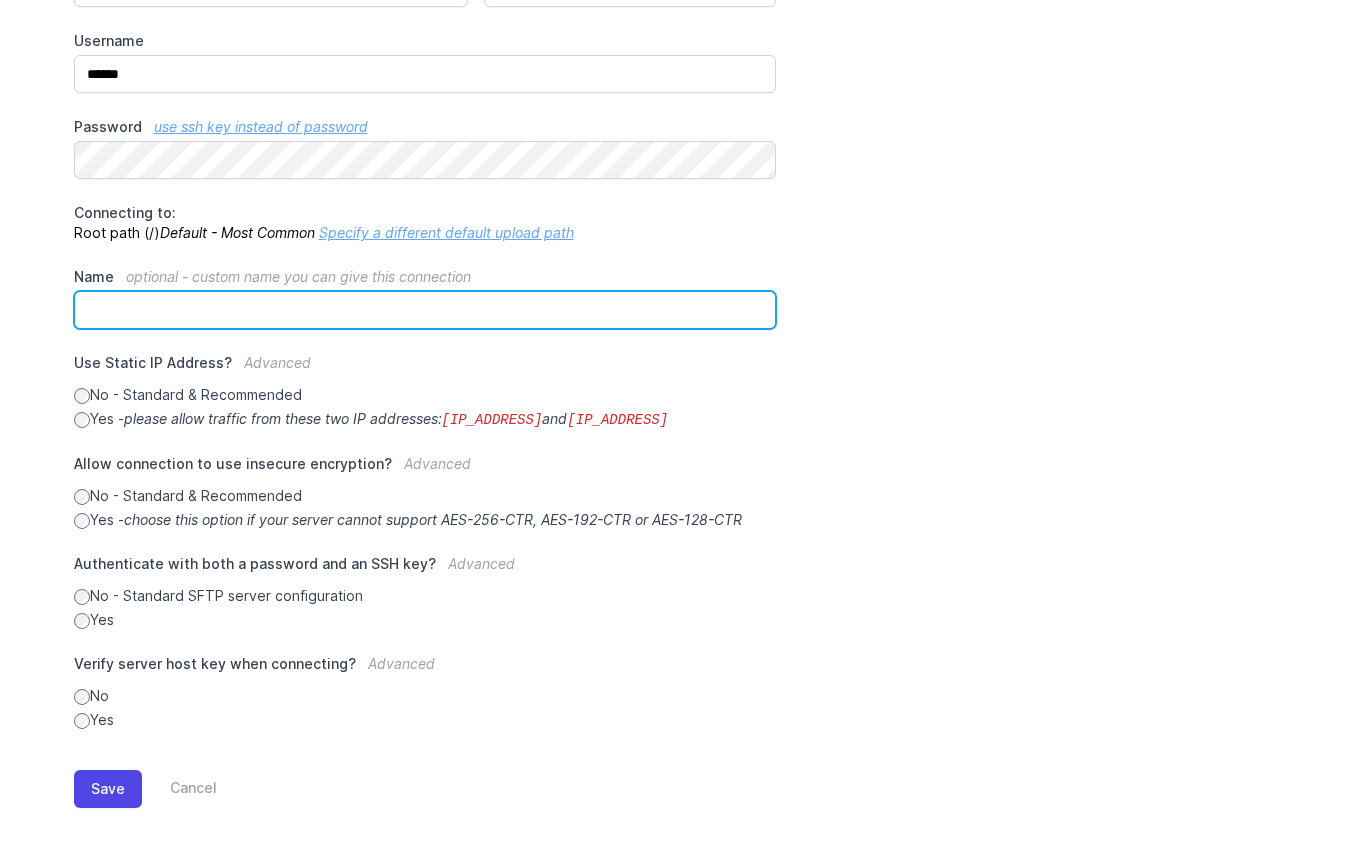 click on "Name  optional - custom name you can give this connection" at bounding box center (425, 310) 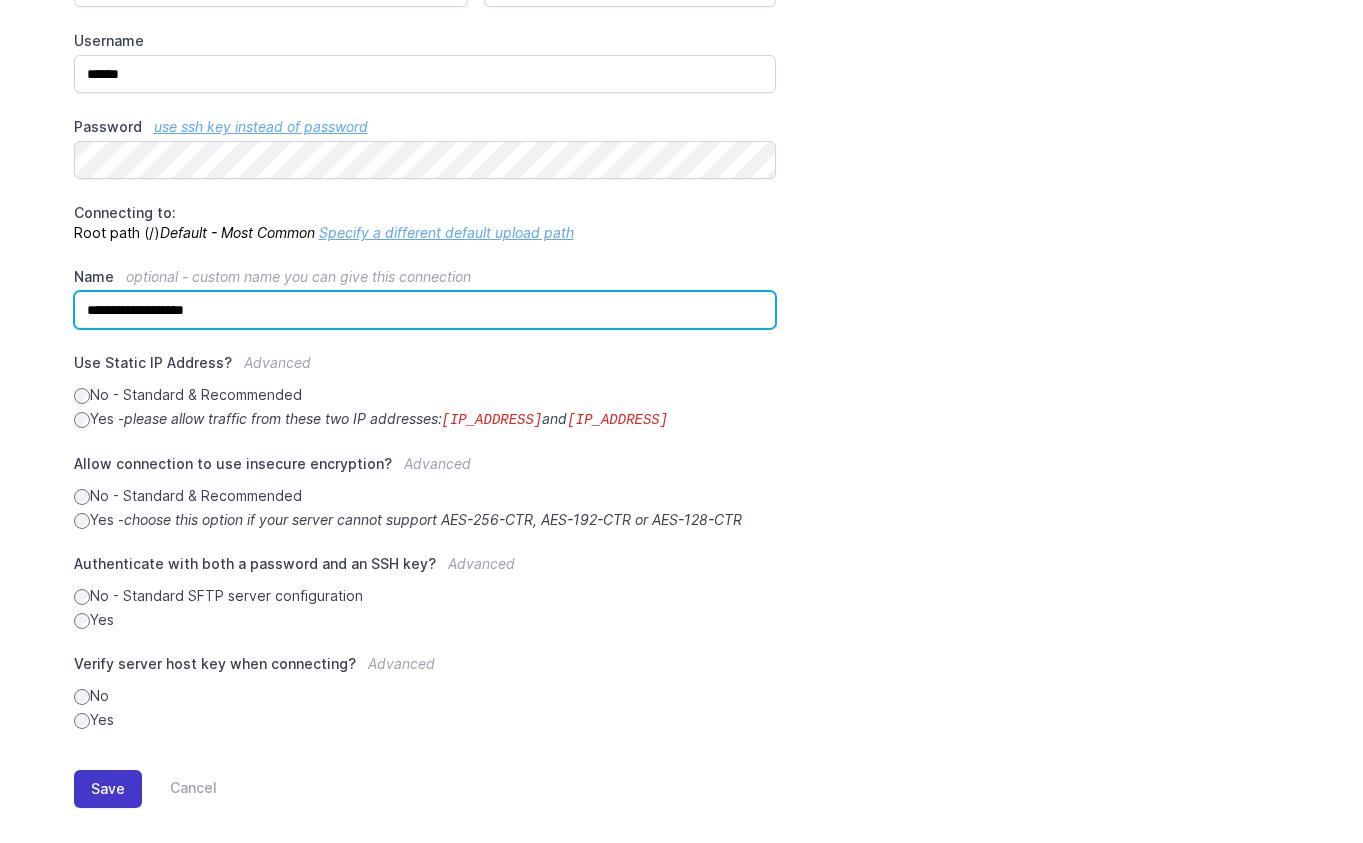 type on "**********" 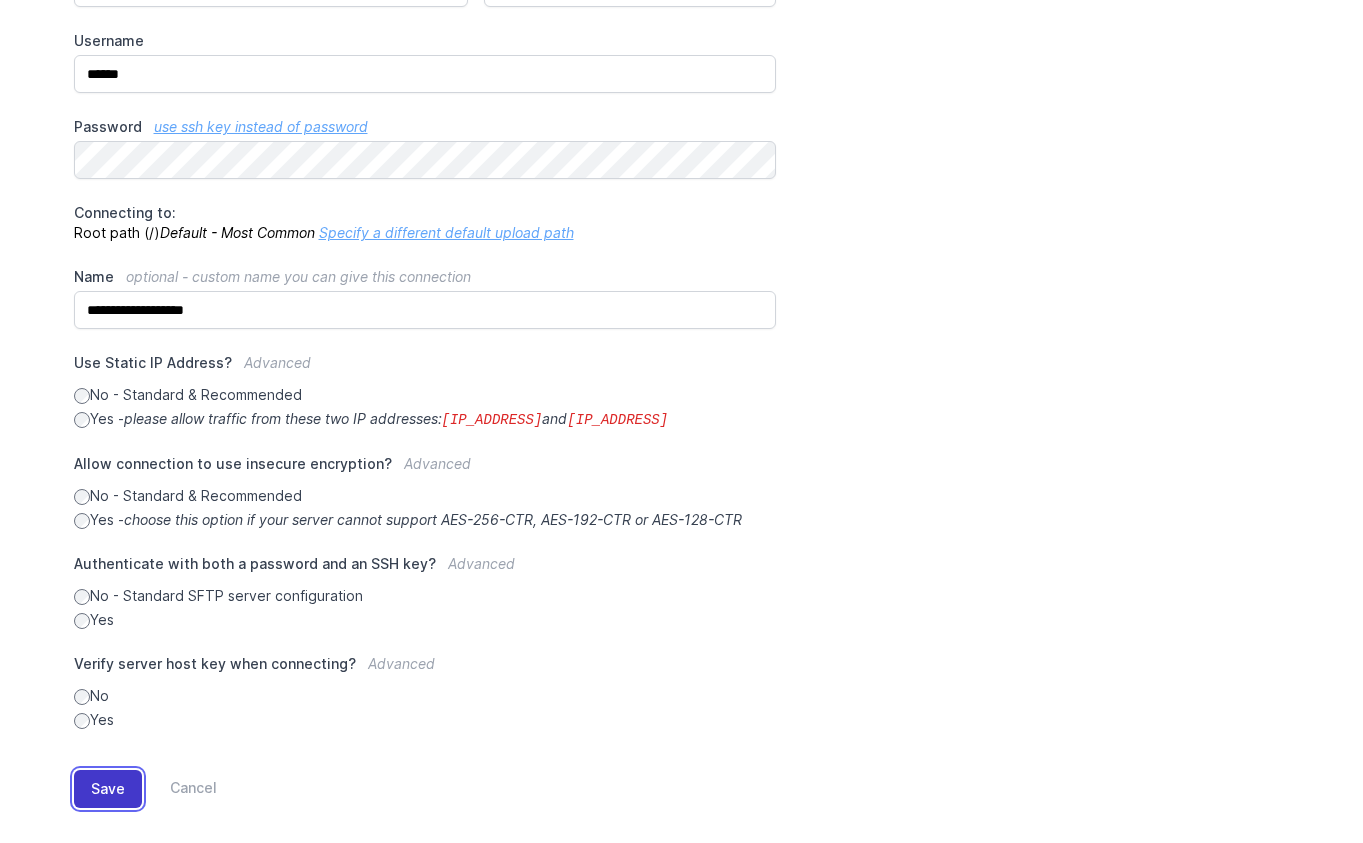 click on "Save" at bounding box center [108, 789] 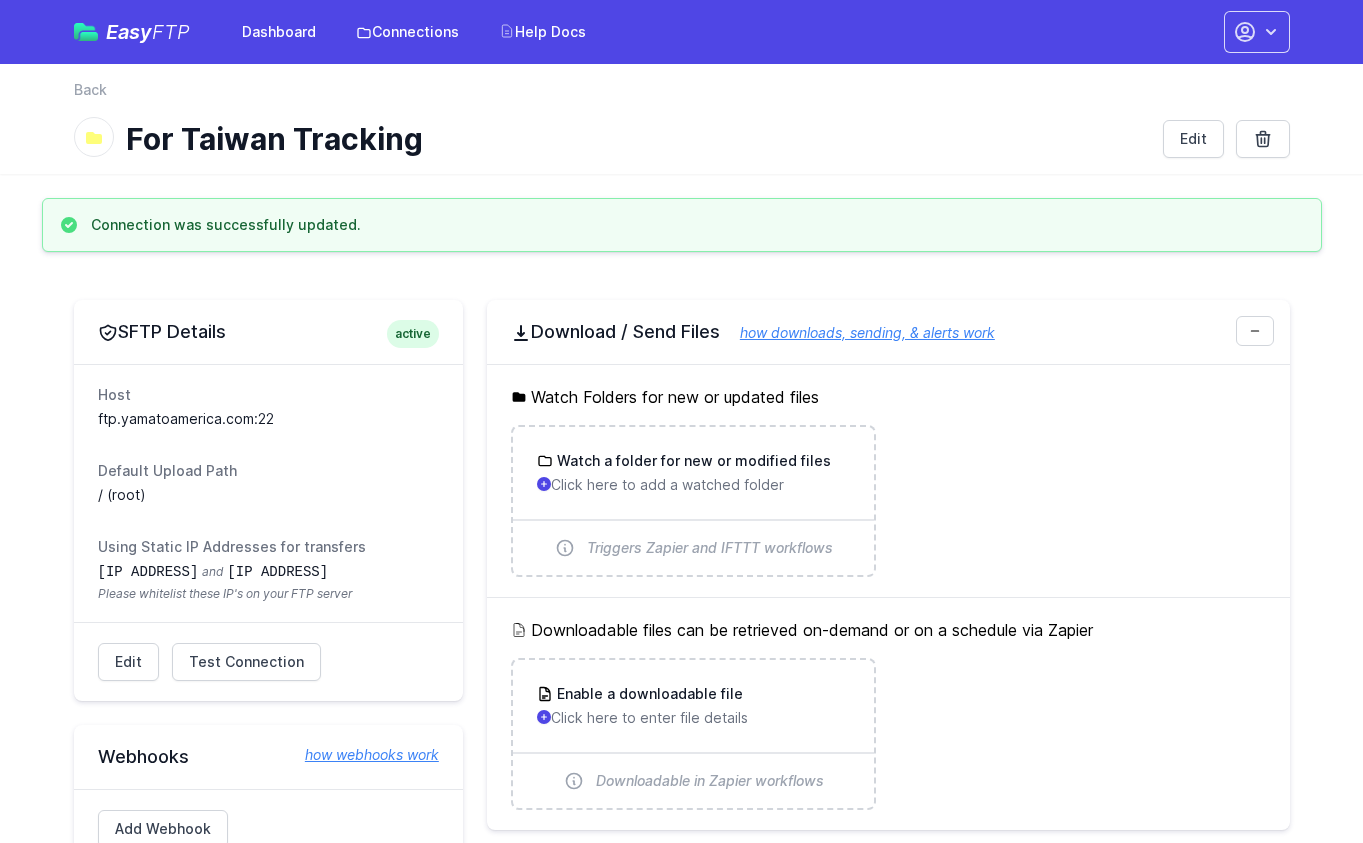 scroll, scrollTop: 0, scrollLeft: 0, axis: both 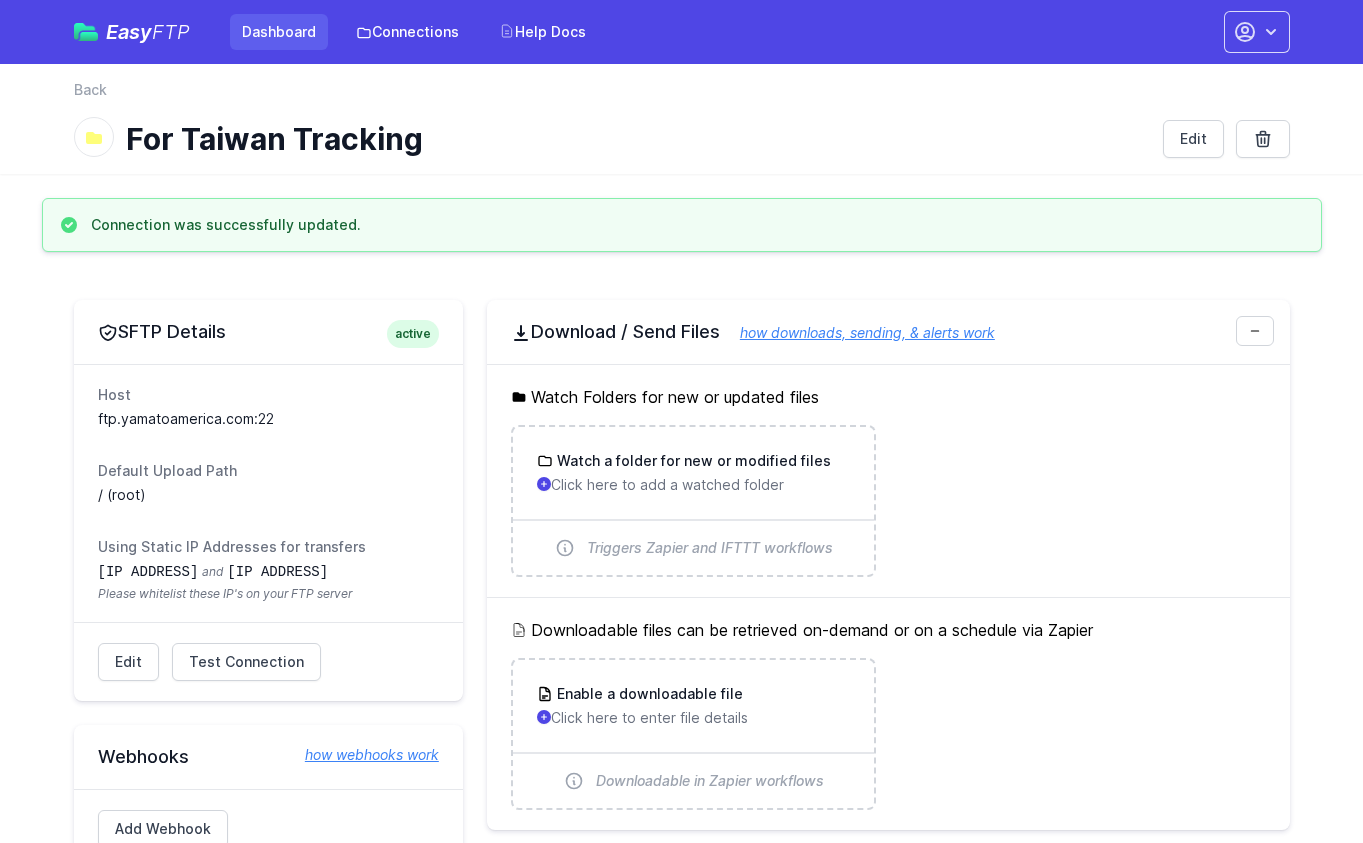 click on "Dashboard" at bounding box center [279, 32] 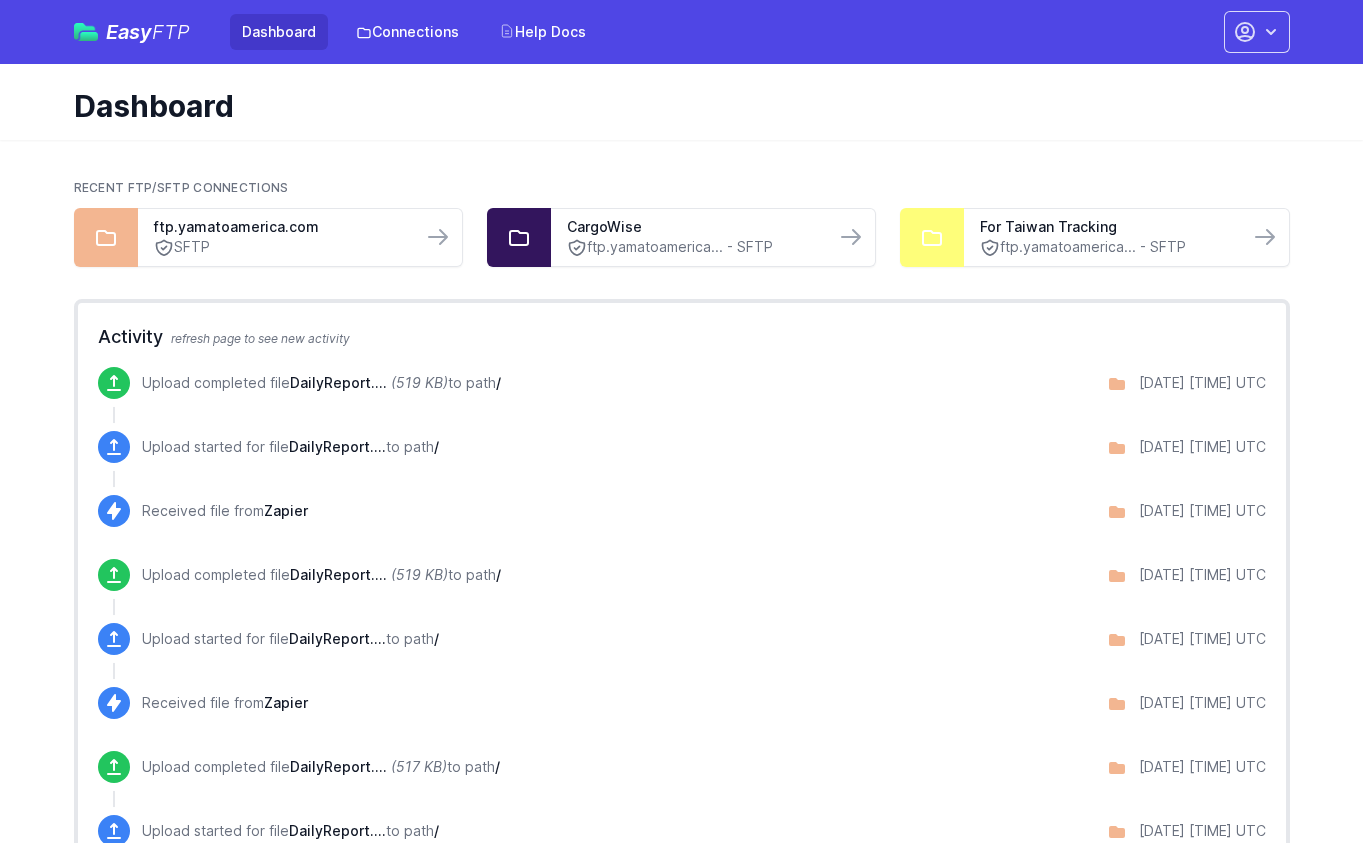 scroll, scrollTop: 0, scrollLeft: 0, axis: both 